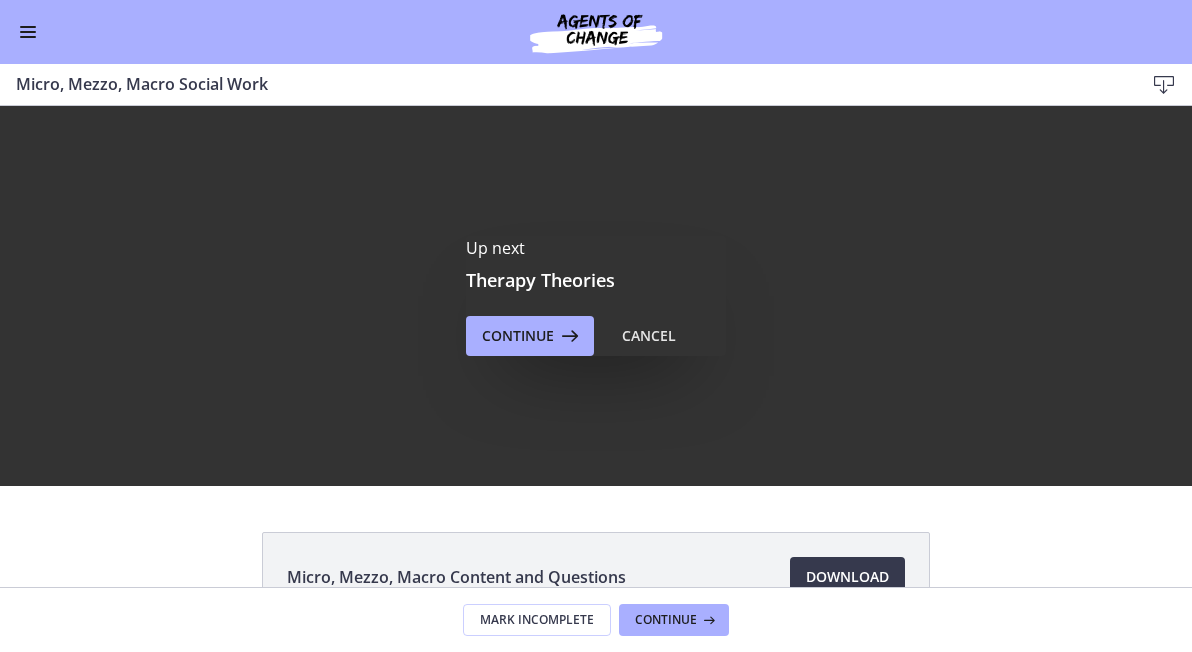 scroll, scrollTop: 0, scrollLeft: 0, axis: both 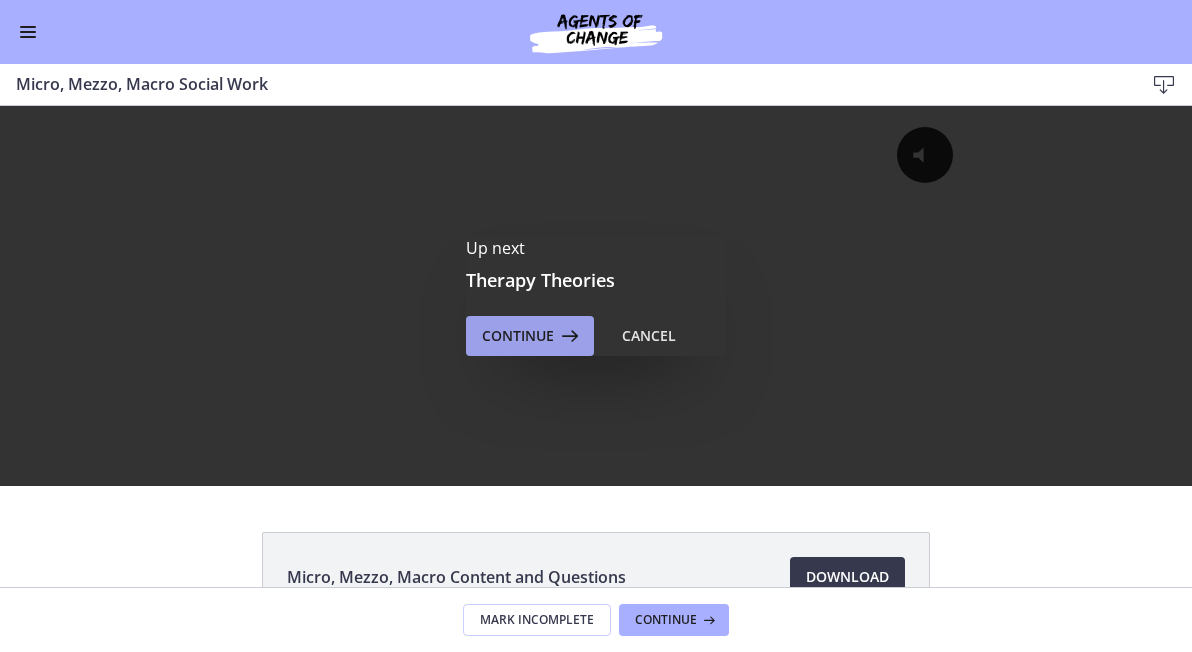 click on "Continue" at bounding box center [518, 336] 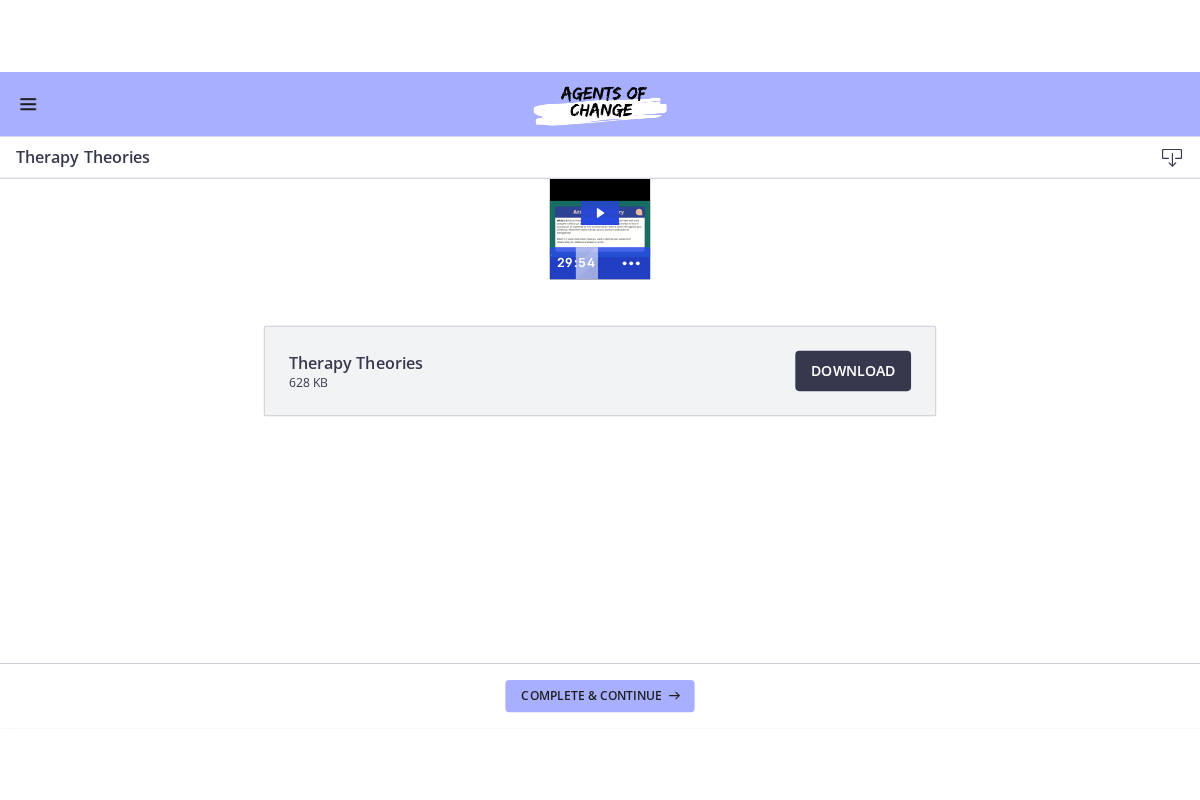 scroll, scrollTop: 0, scrollLeft: 0, axis: both 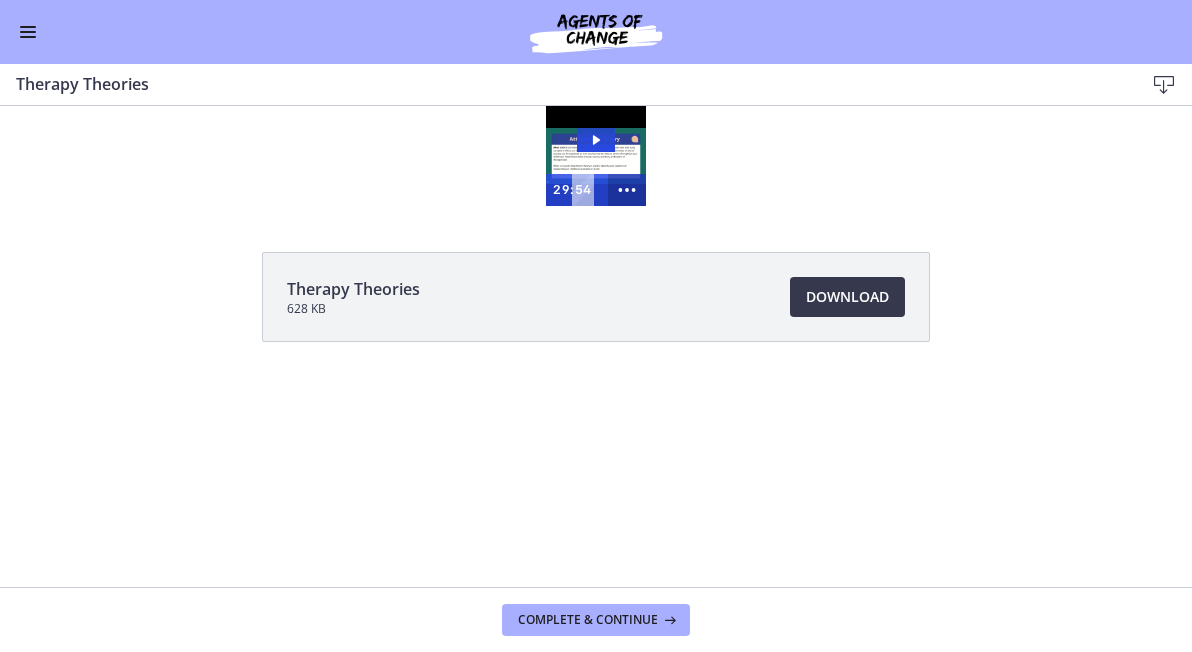 click 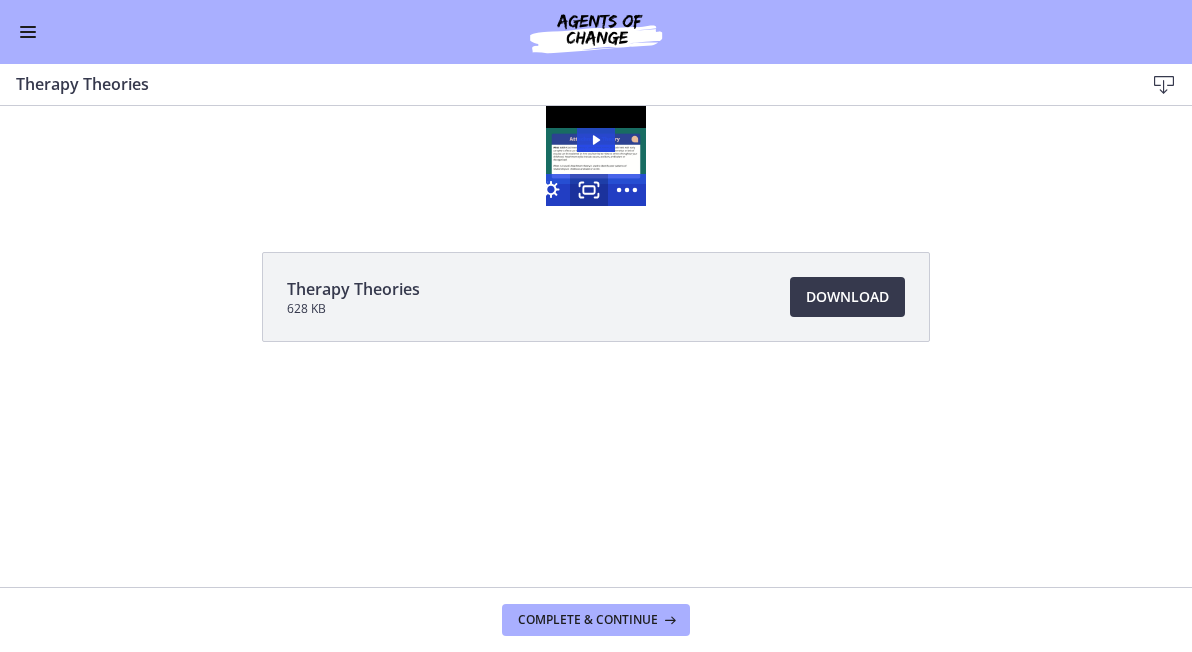 drag, startPoint x: 630, startPoint y: 194, endPoint x: 574, endPoint y: 186, distance: 56.568542 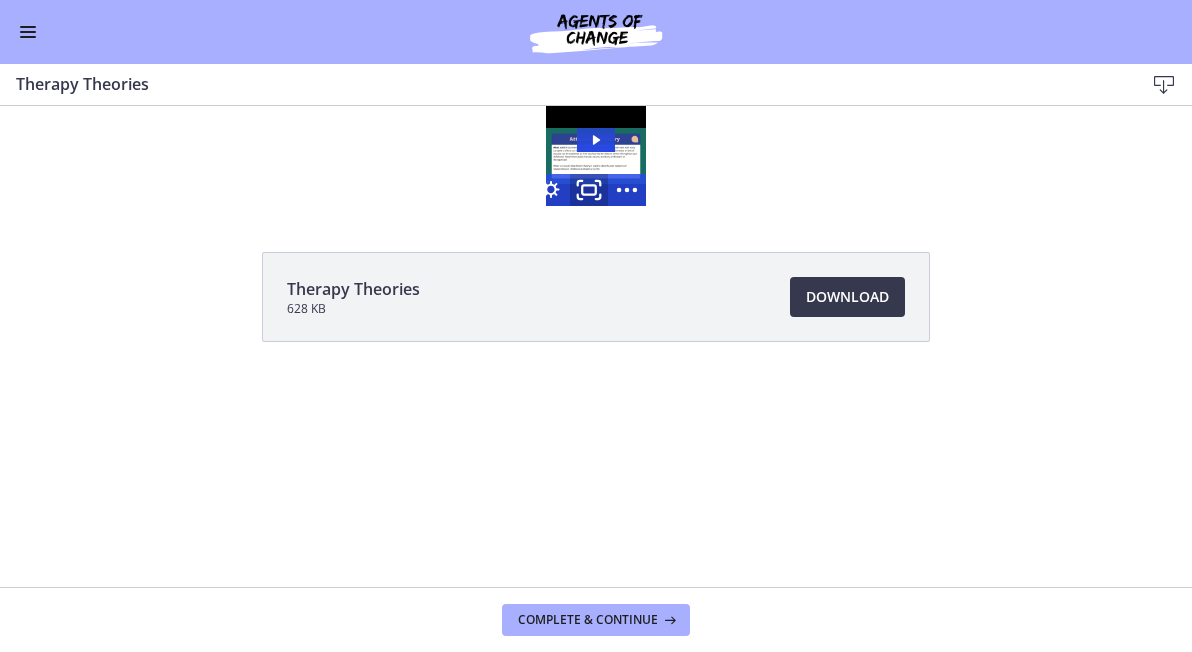 click 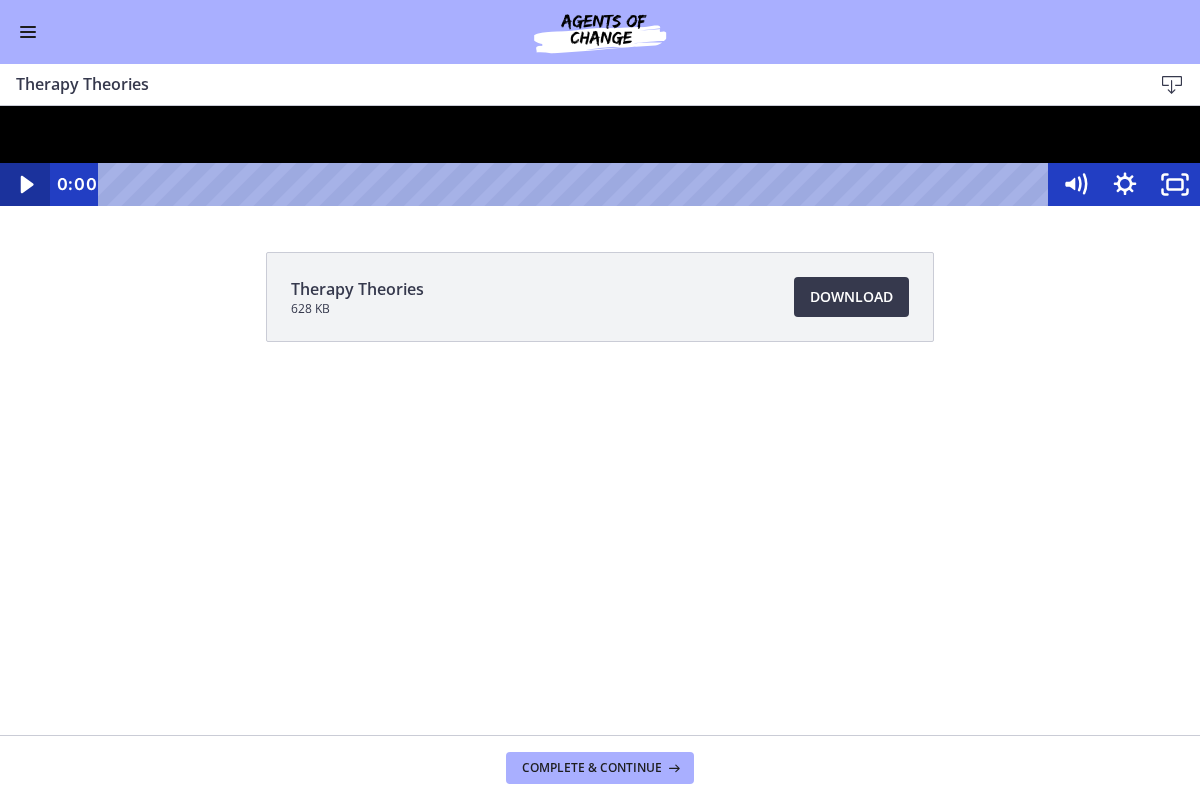 drag, startPoint x: 116, startPoint y: 881, endPoint x: 36, endPoint y: 898, distance: 81.78631 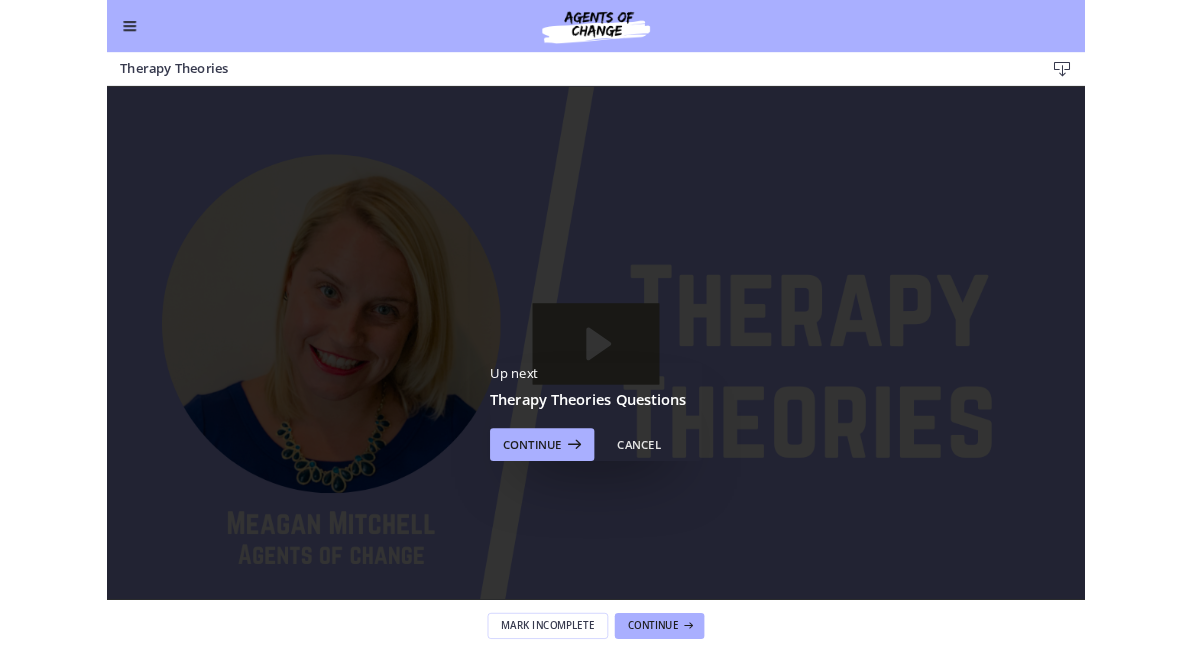 scroll, scrollTop: 0, scrollLeft: 0, axis: both 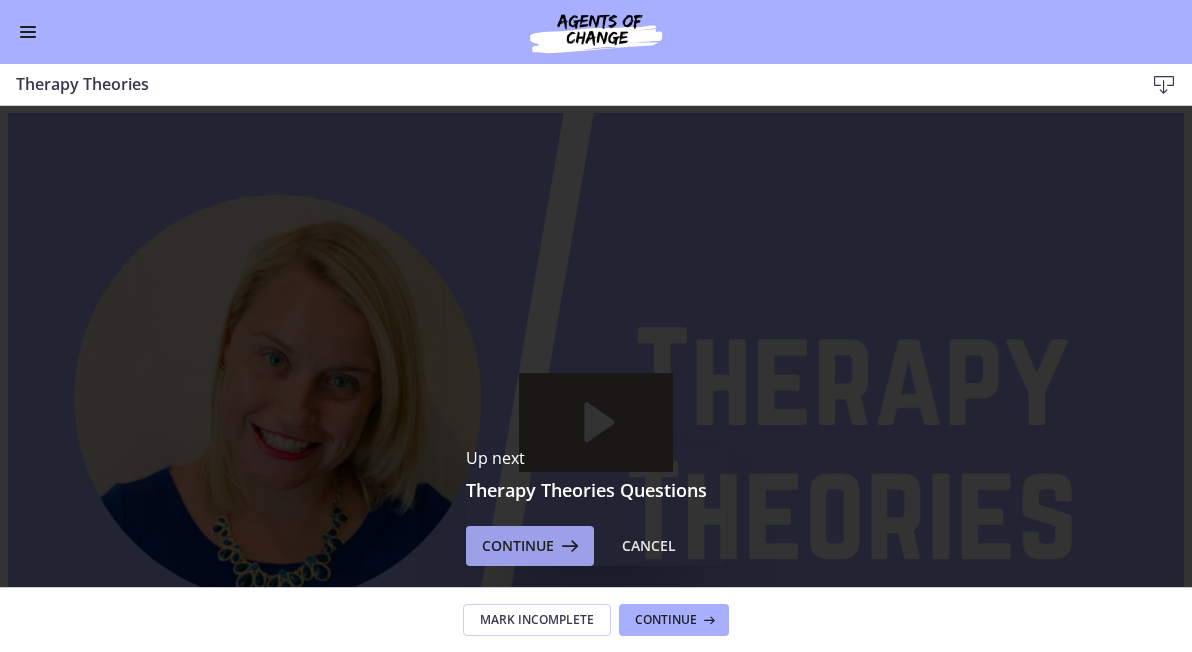 click at bounding box center [568, 546] 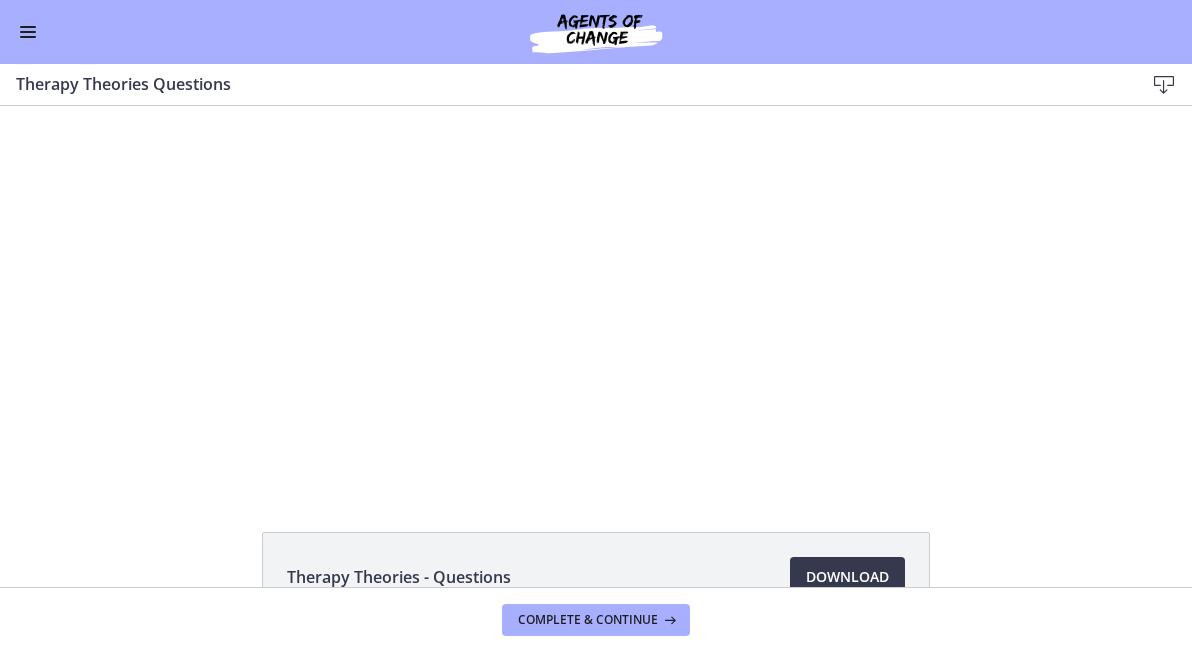 scroll, scrollTop: 0, scrollLeft: 0, axis: both 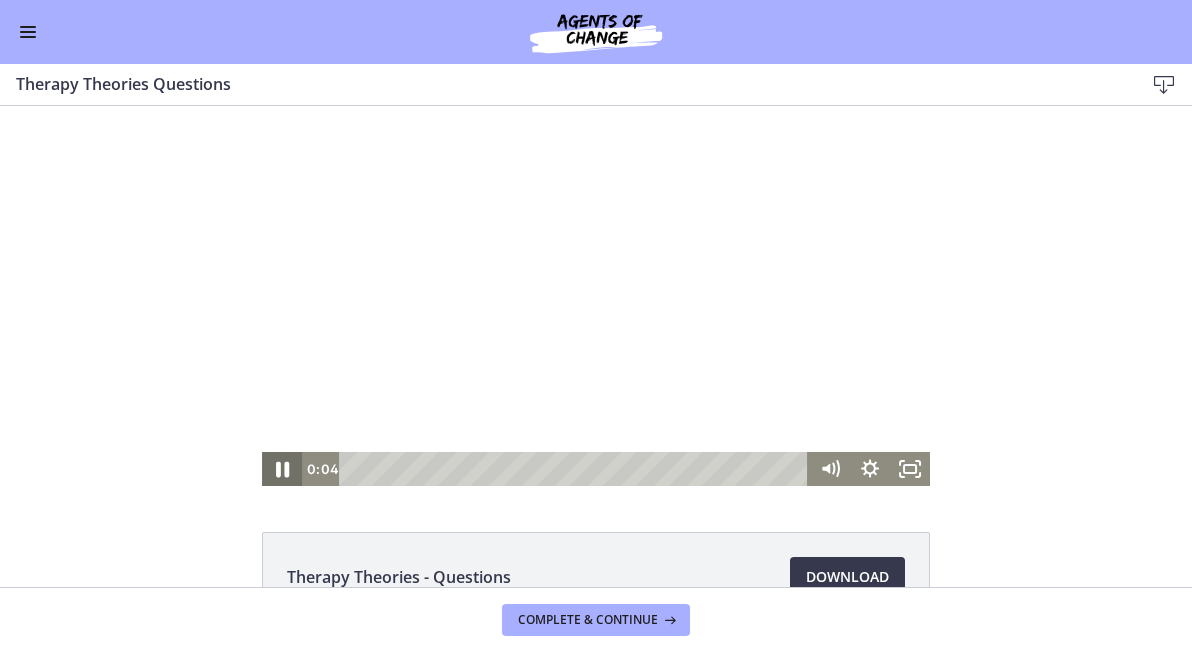 click 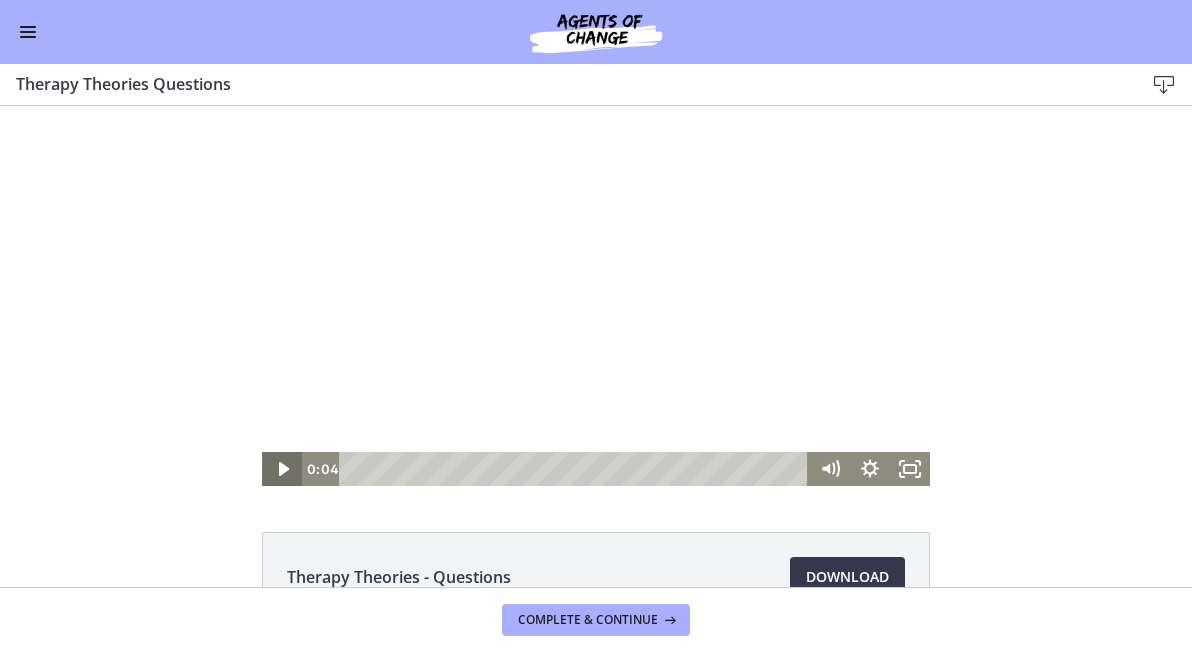 type 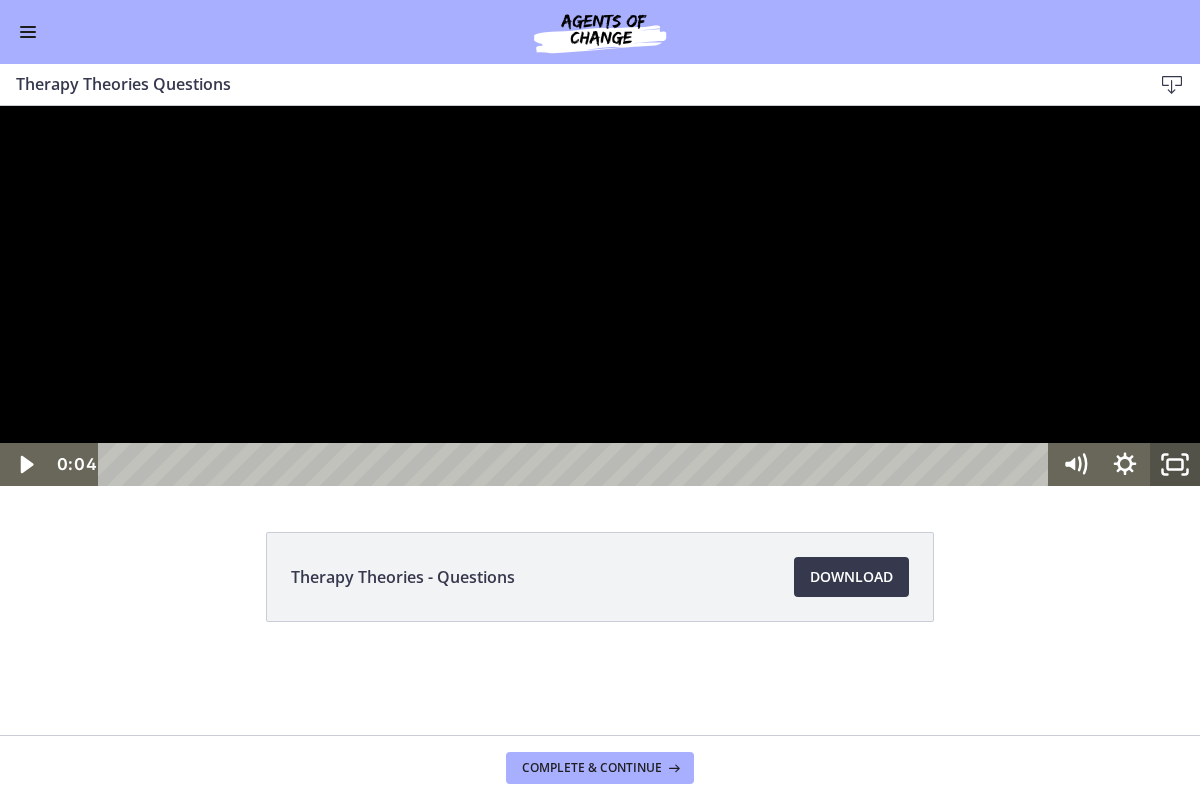 click 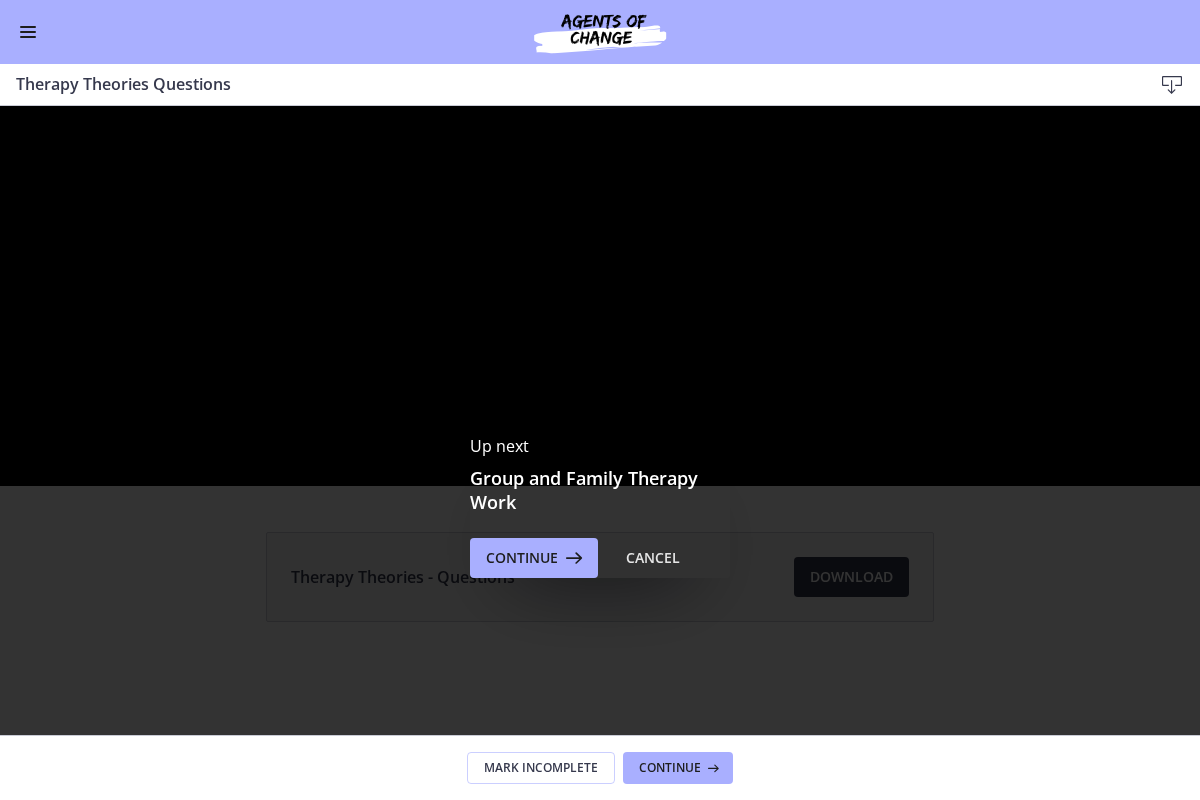 click at bounding box center [25, 464] 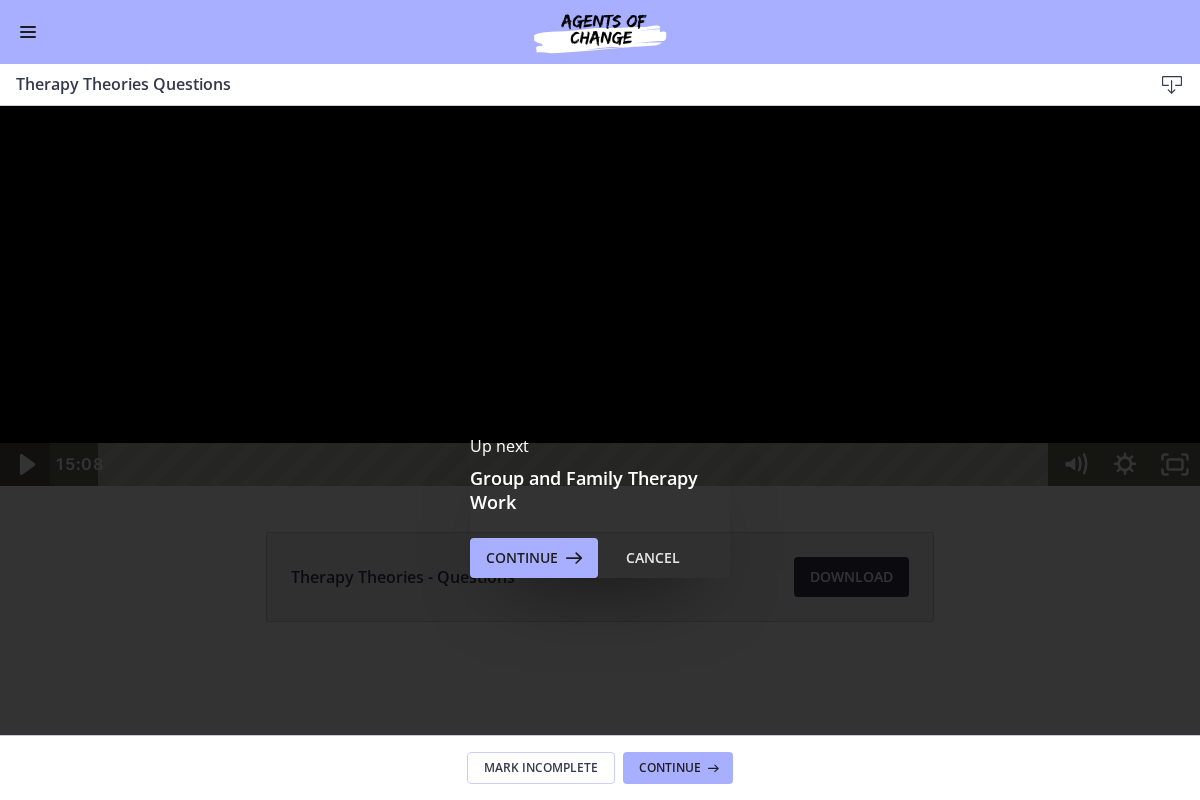 click 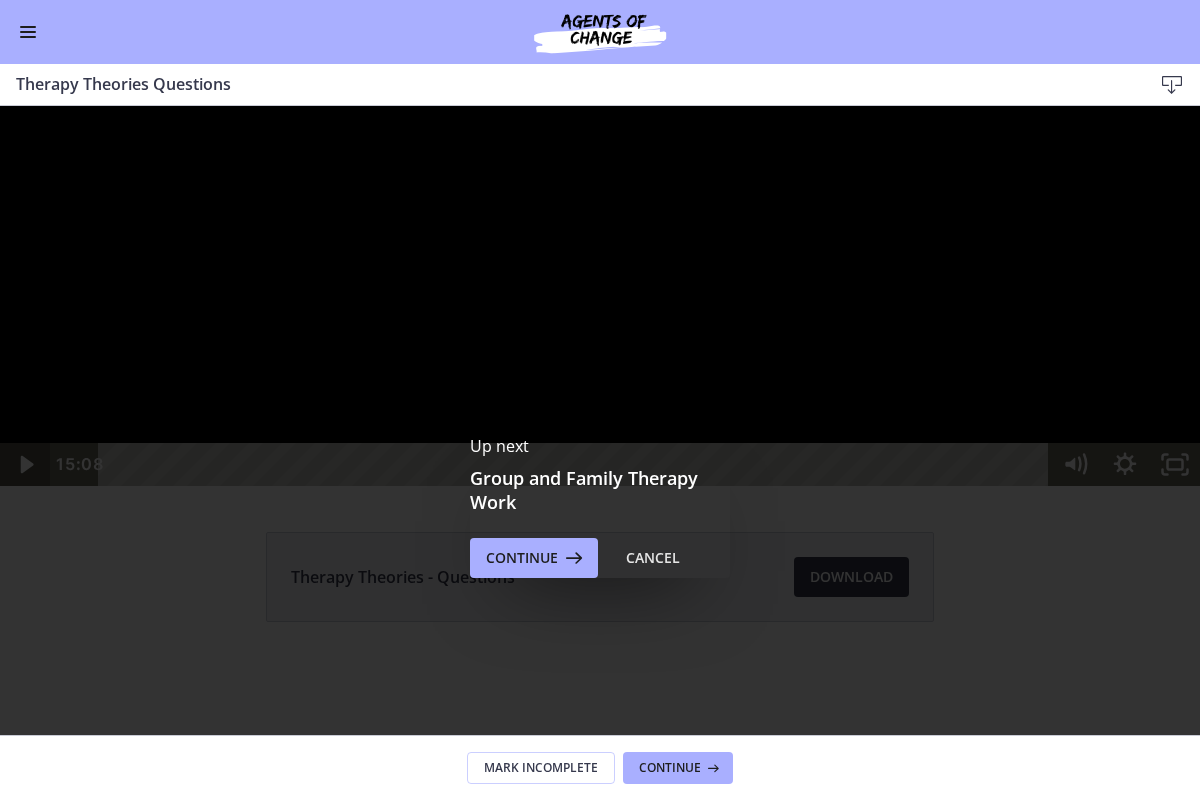 click 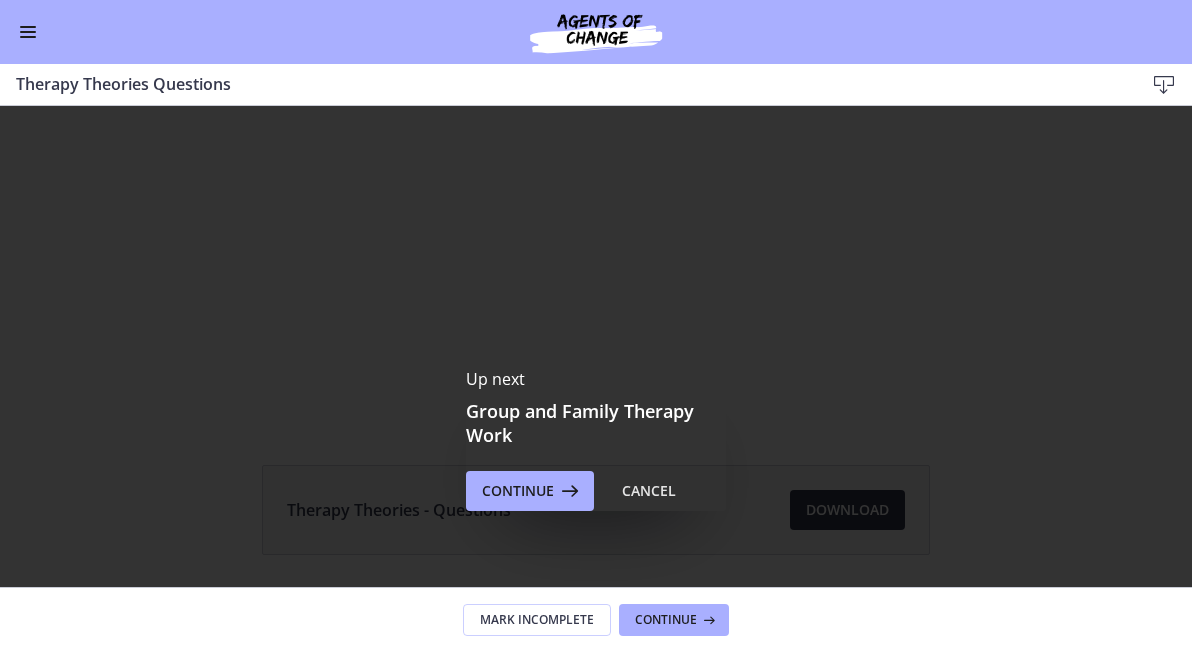 scroll, scrollTop: 98, scrollLeft: 0, axis: vertical 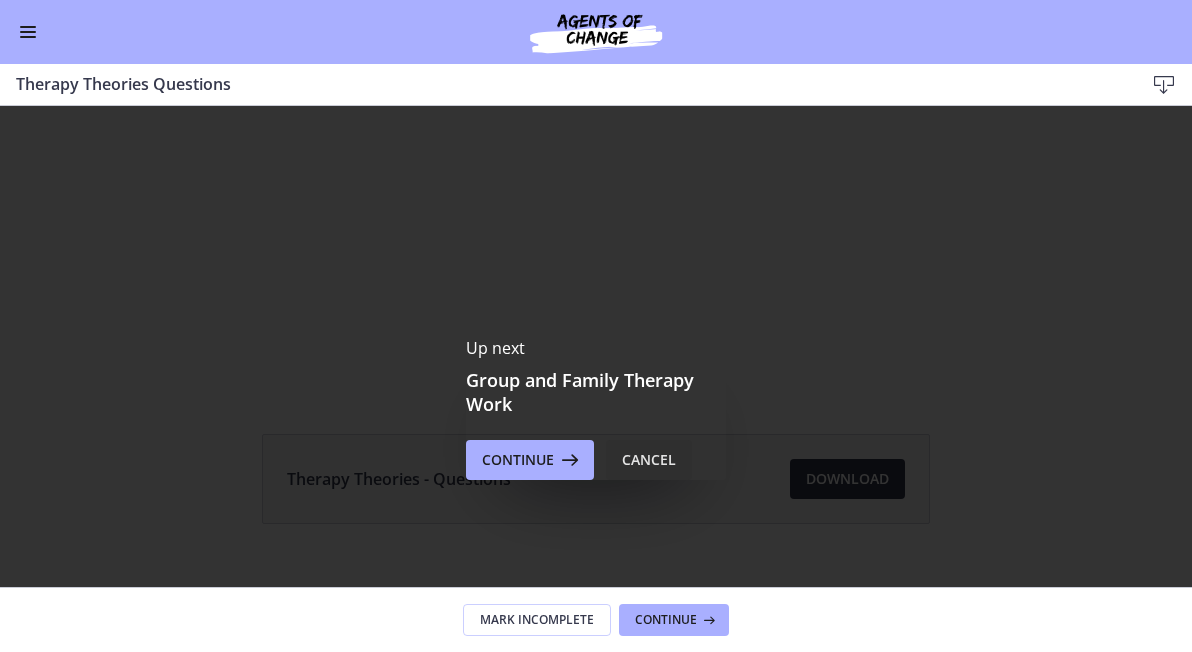 click on "Cancel" at bounding box center (649, 460) 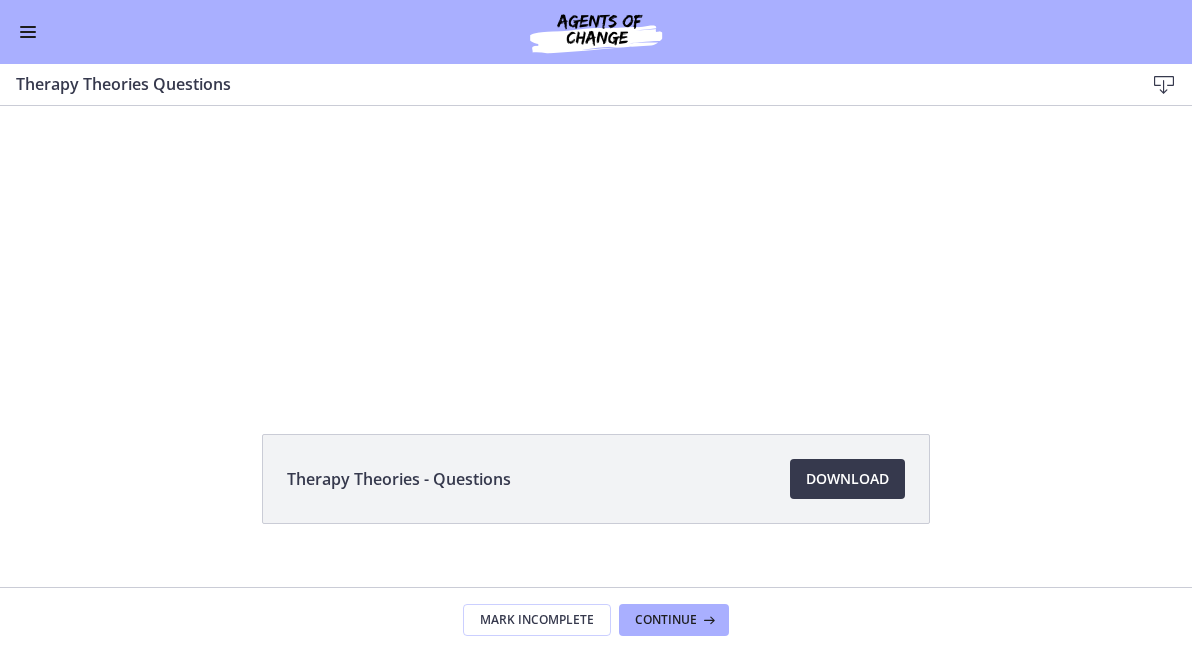 click at bounding box center (596, 198) 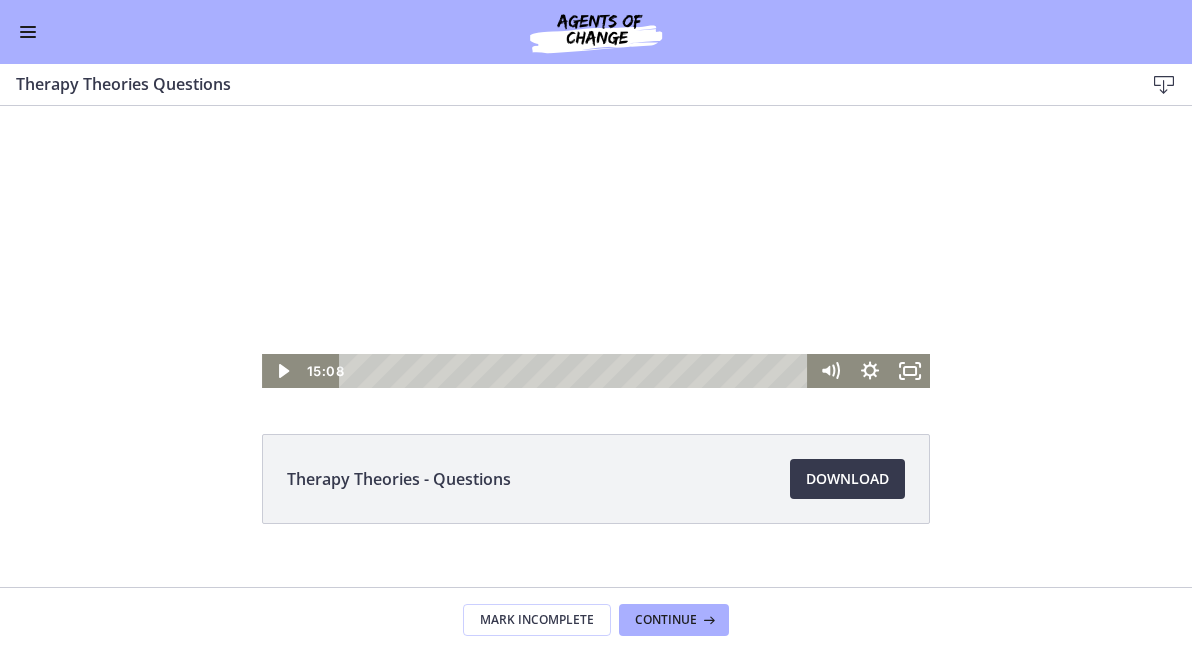 click 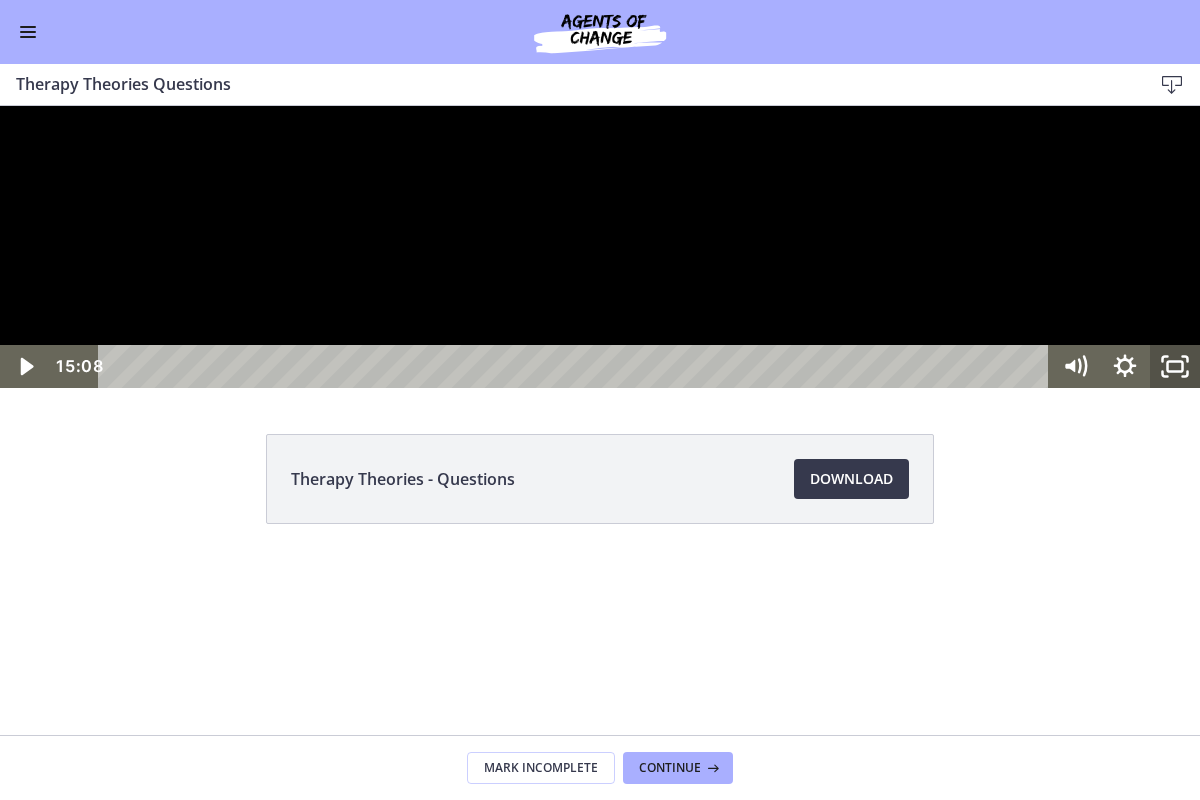 click on "0:00" at bounding box center (577, 366) 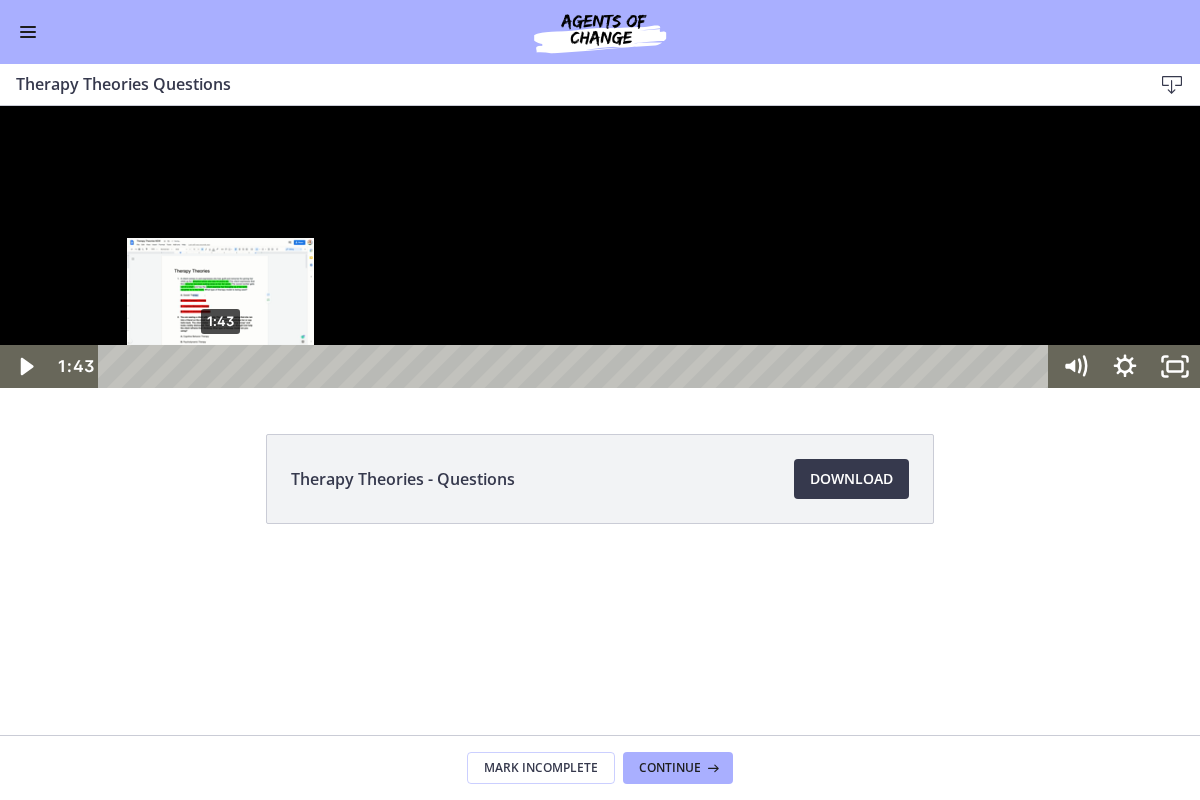 click at bounding box center [25, 366] 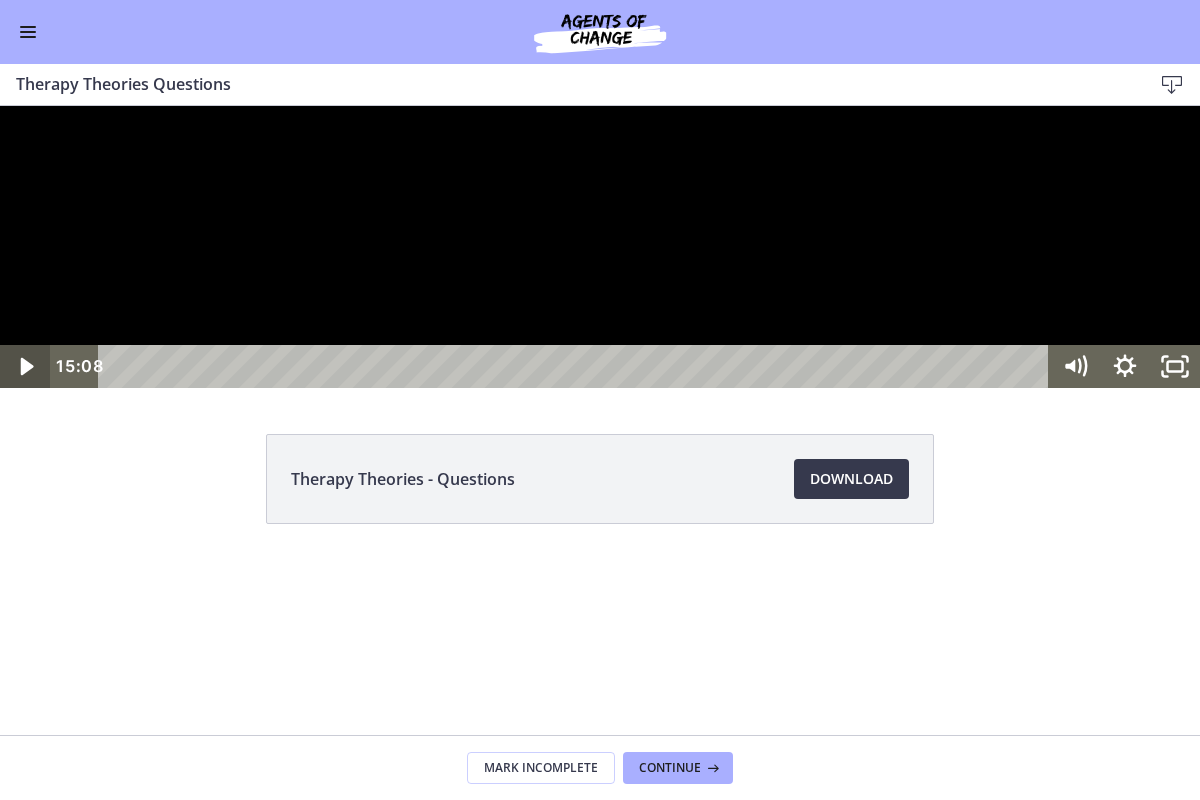click 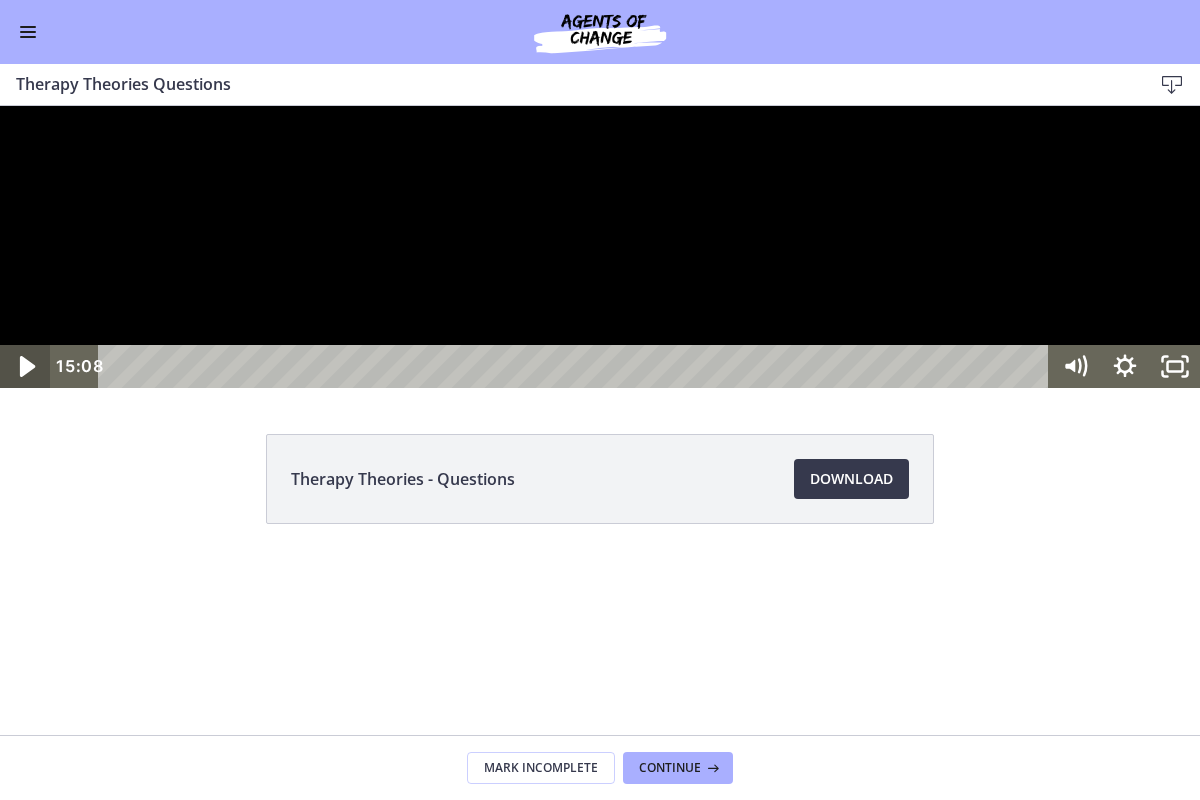 click 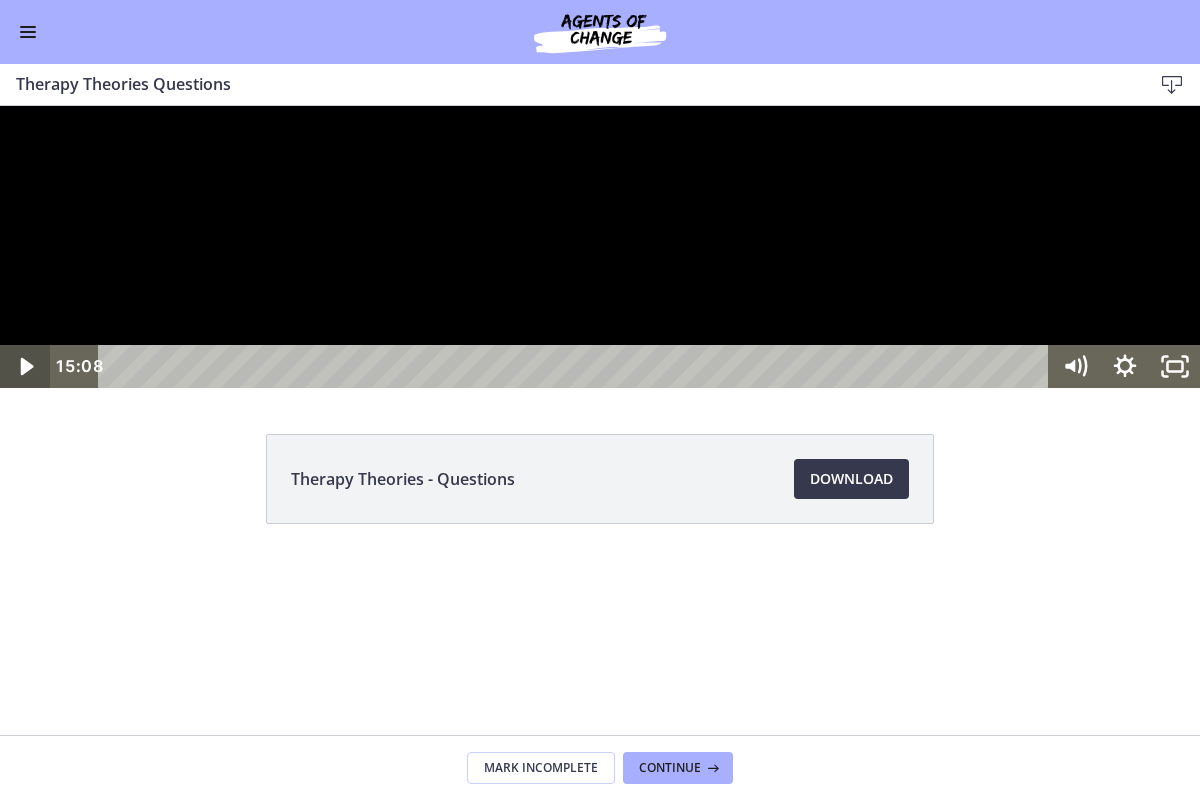 click 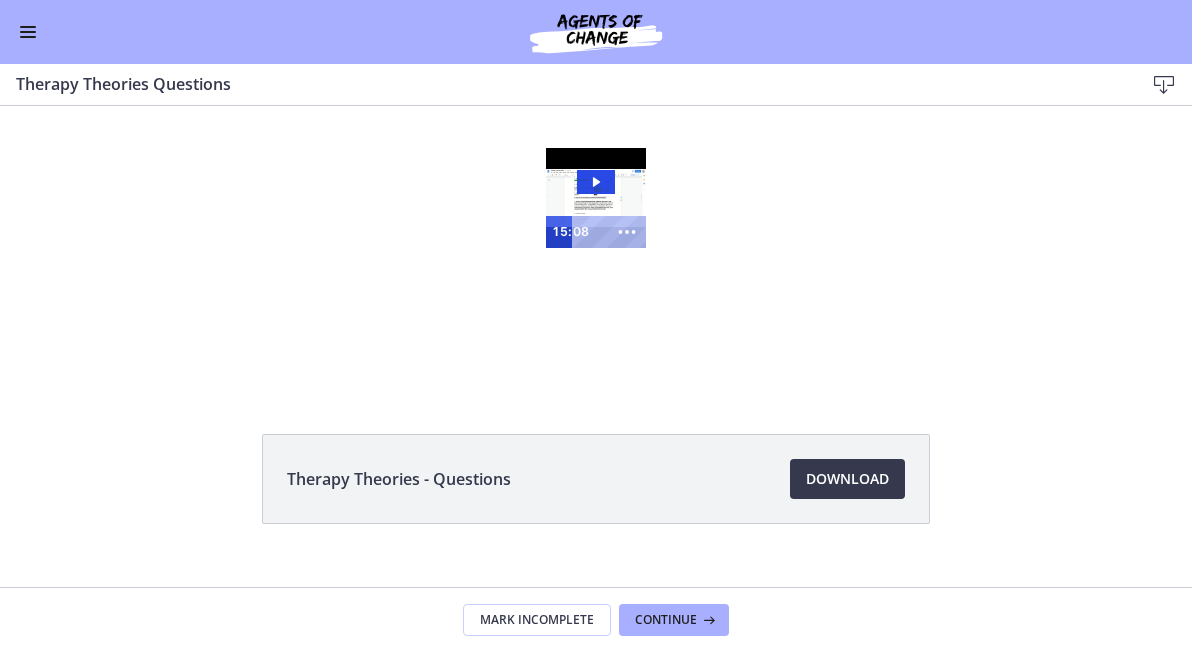 scroll, scrollTop: 0, scrollLeft: 0, axis: both 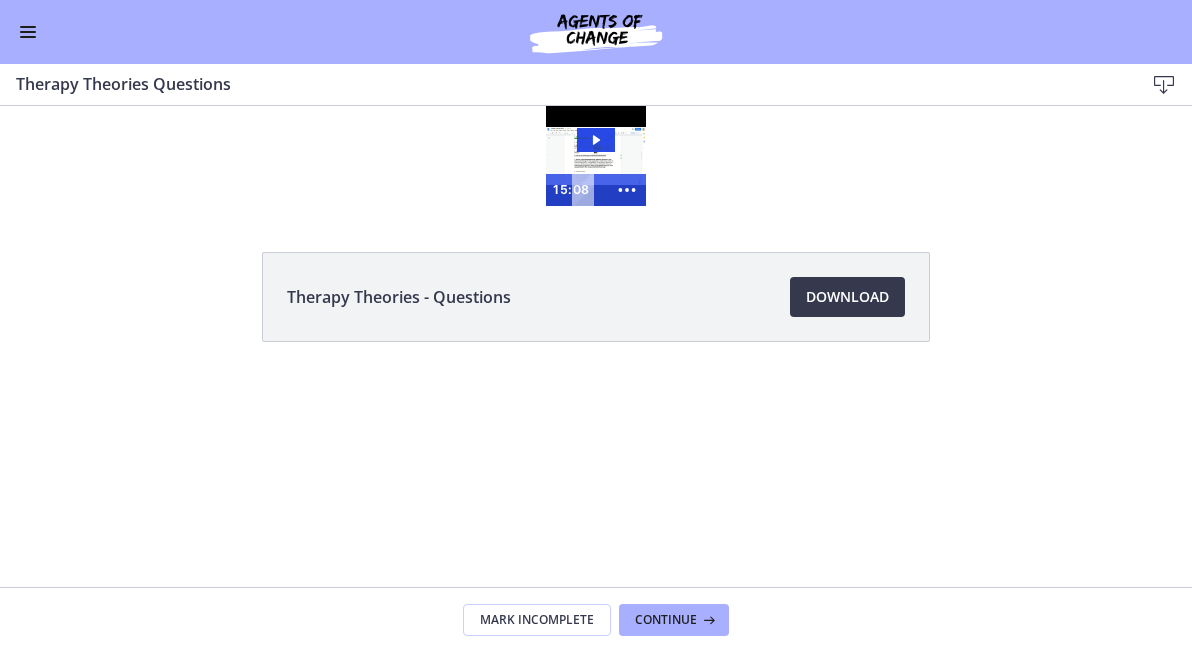 click 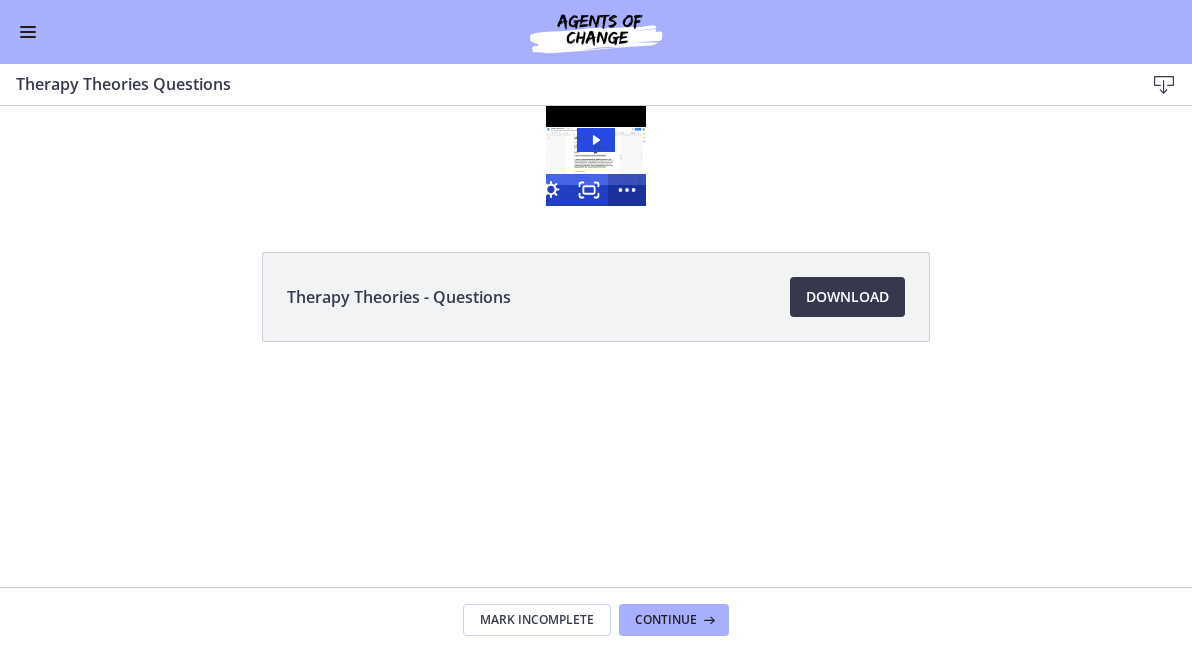 click 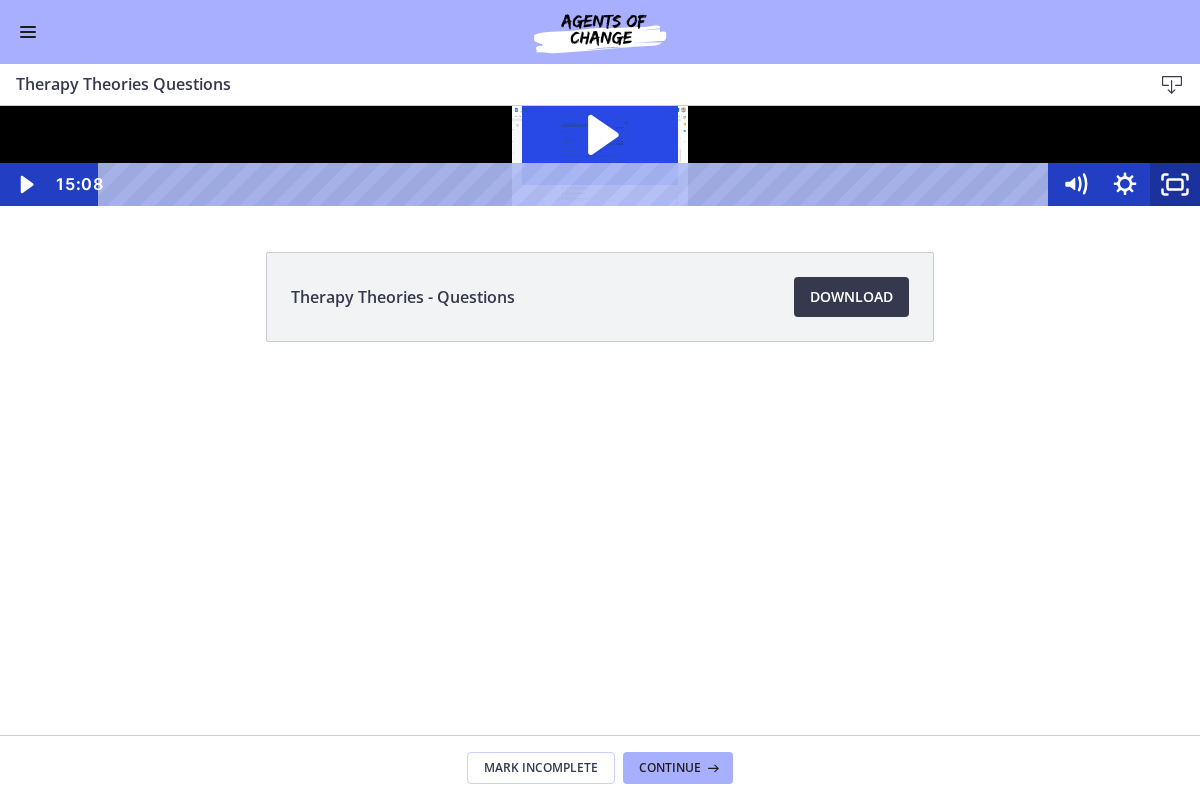 click 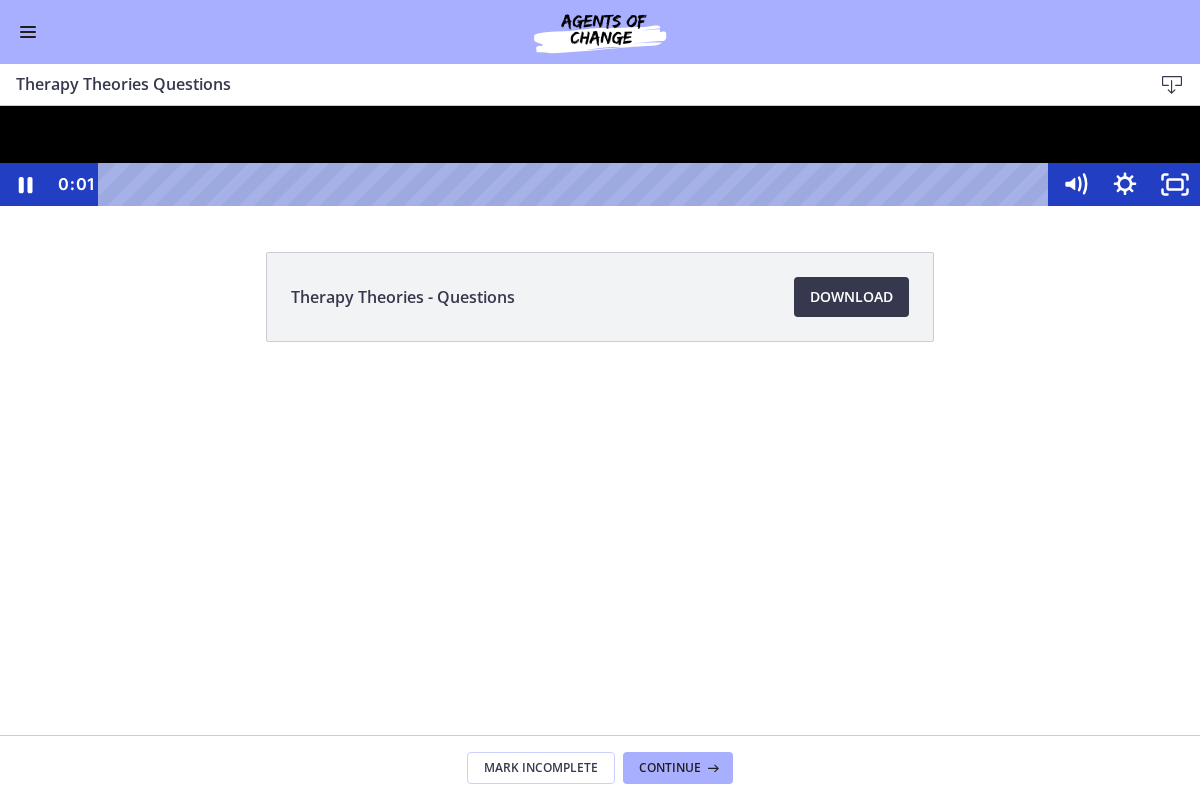 click at bounding box center [577, 184] 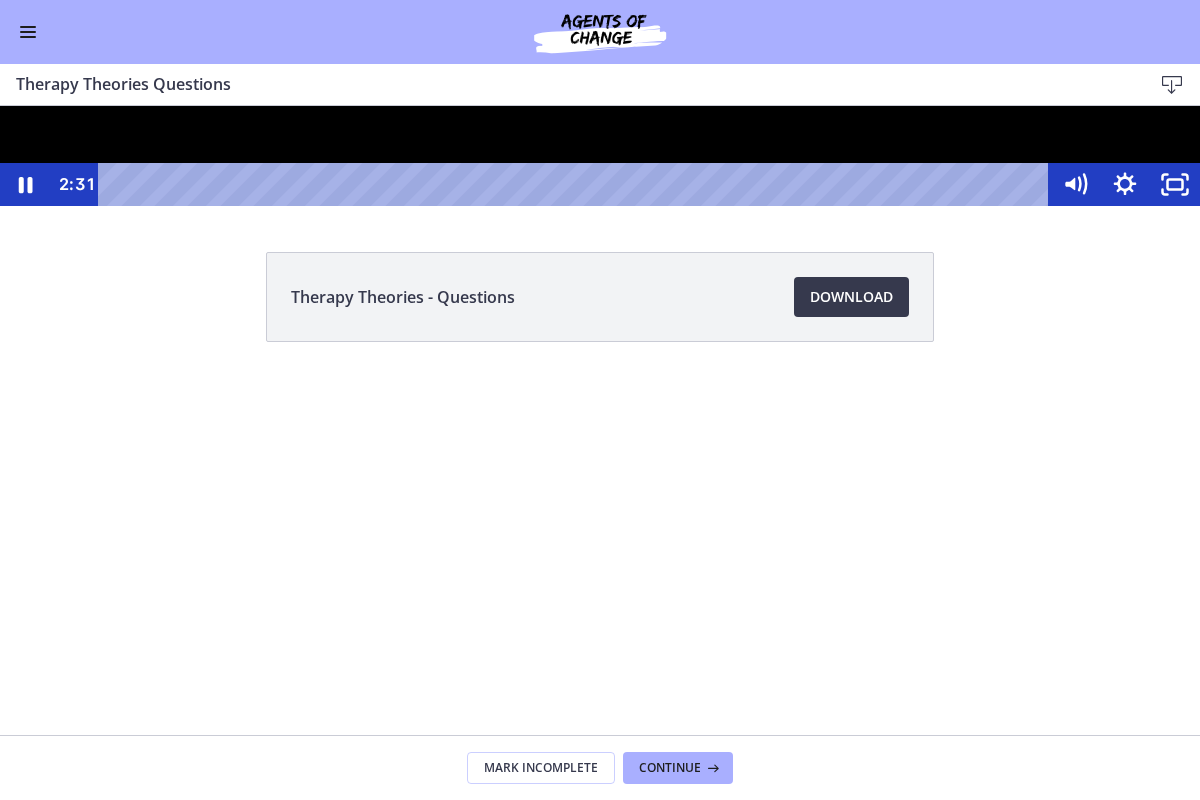click on "2:29" at bounding box center [577, 184] 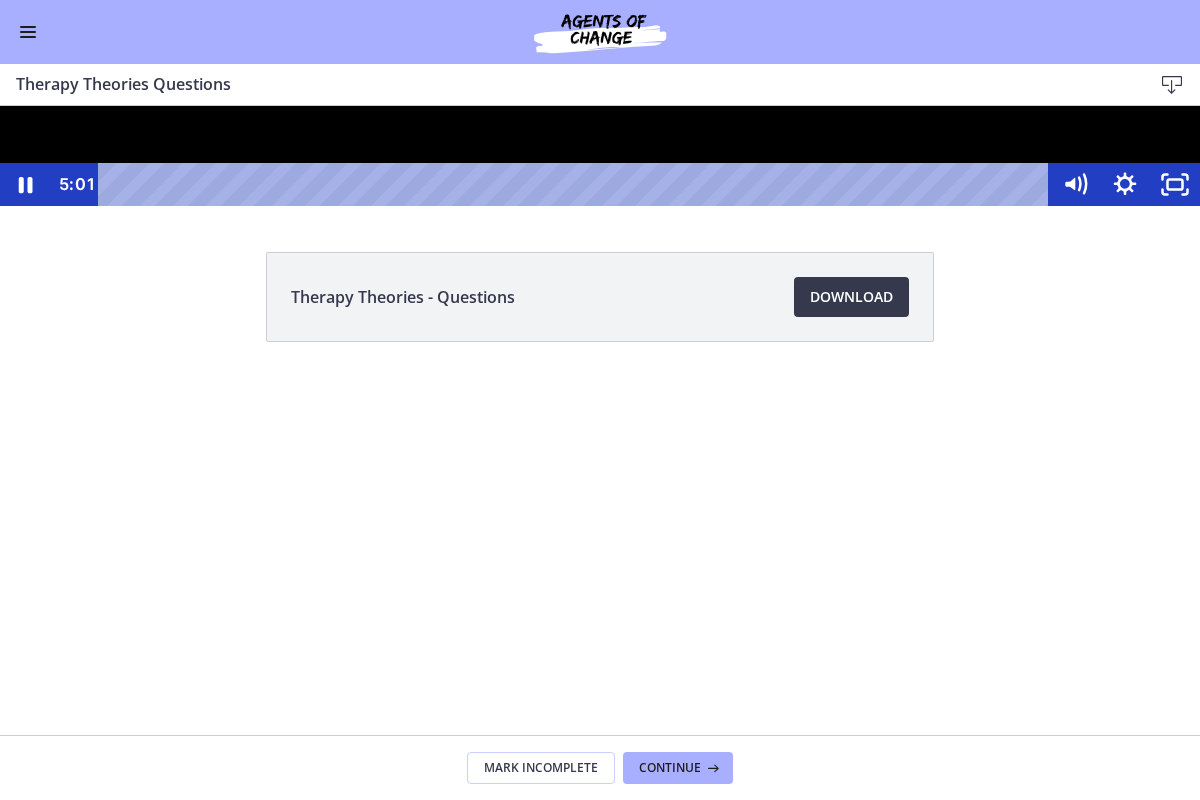 drag, startPoint x: 608, startPoint y: 491, endPoint x: 744, endPoint y: 572, distance: 158.29404 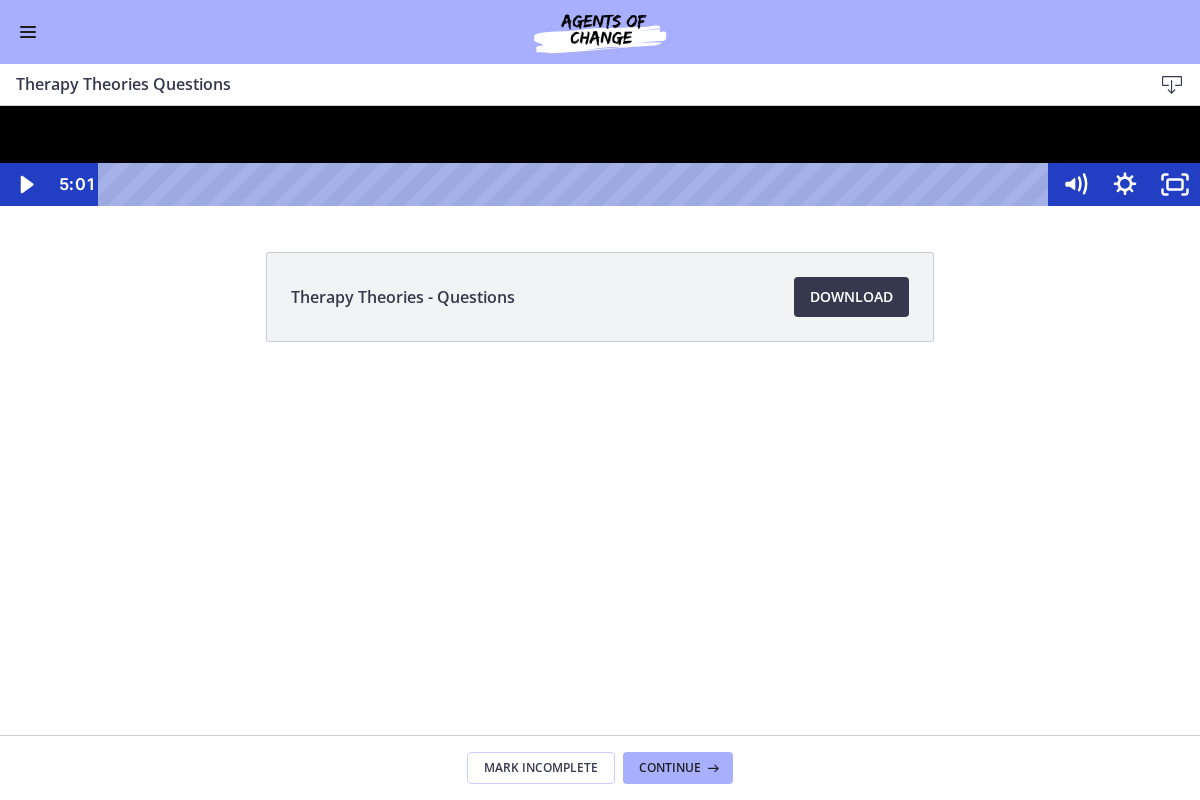 type 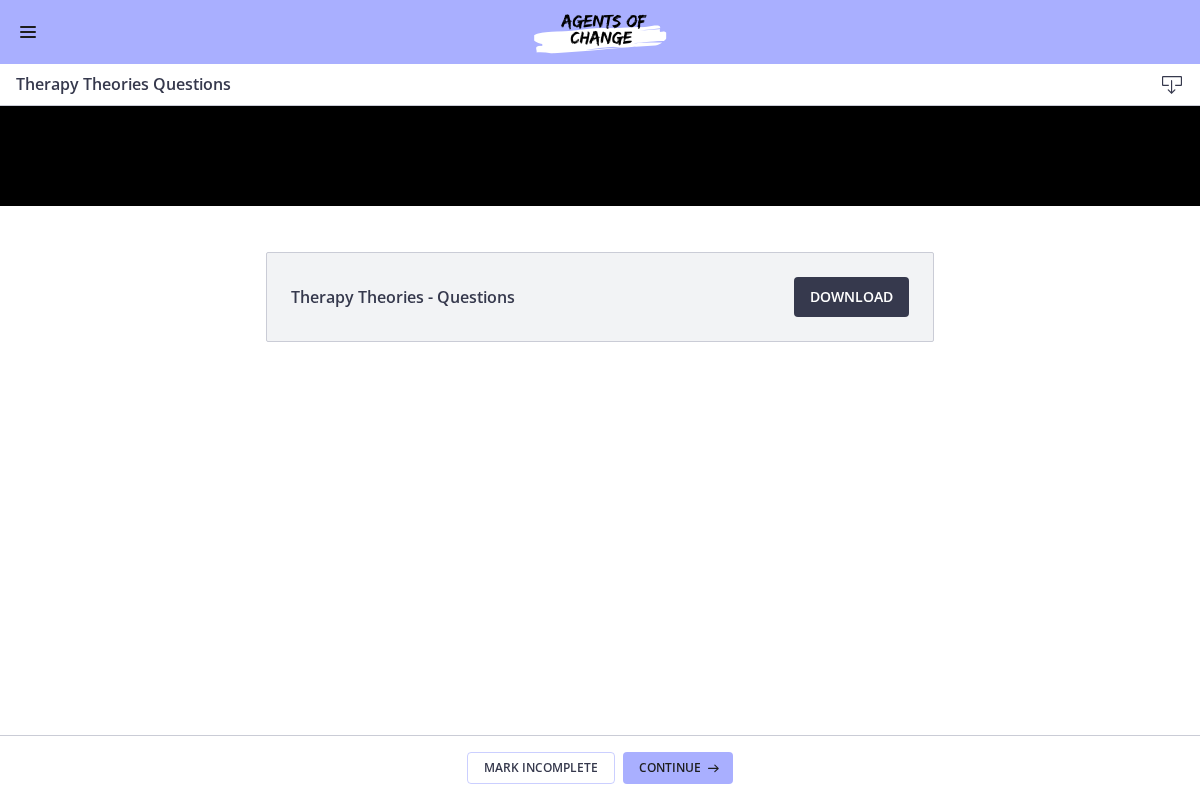 click at bounding box center [0, 106] 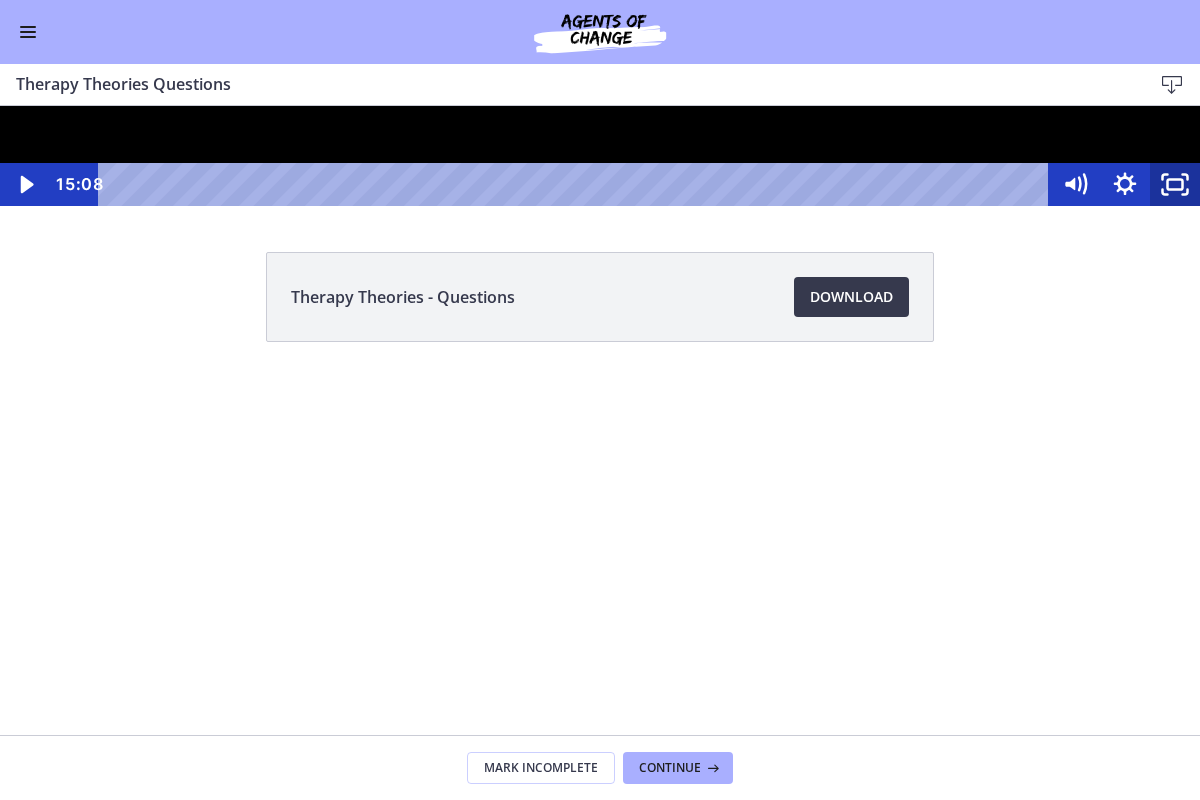 click 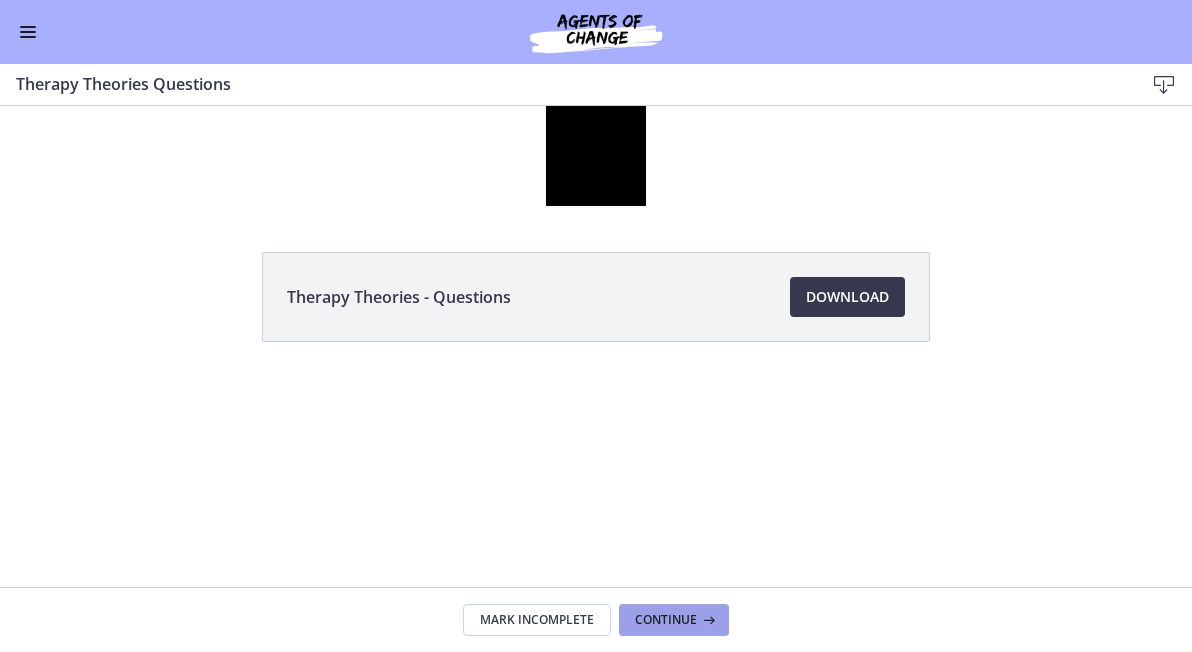 click on "Continue" at bounding box center (666, 620) 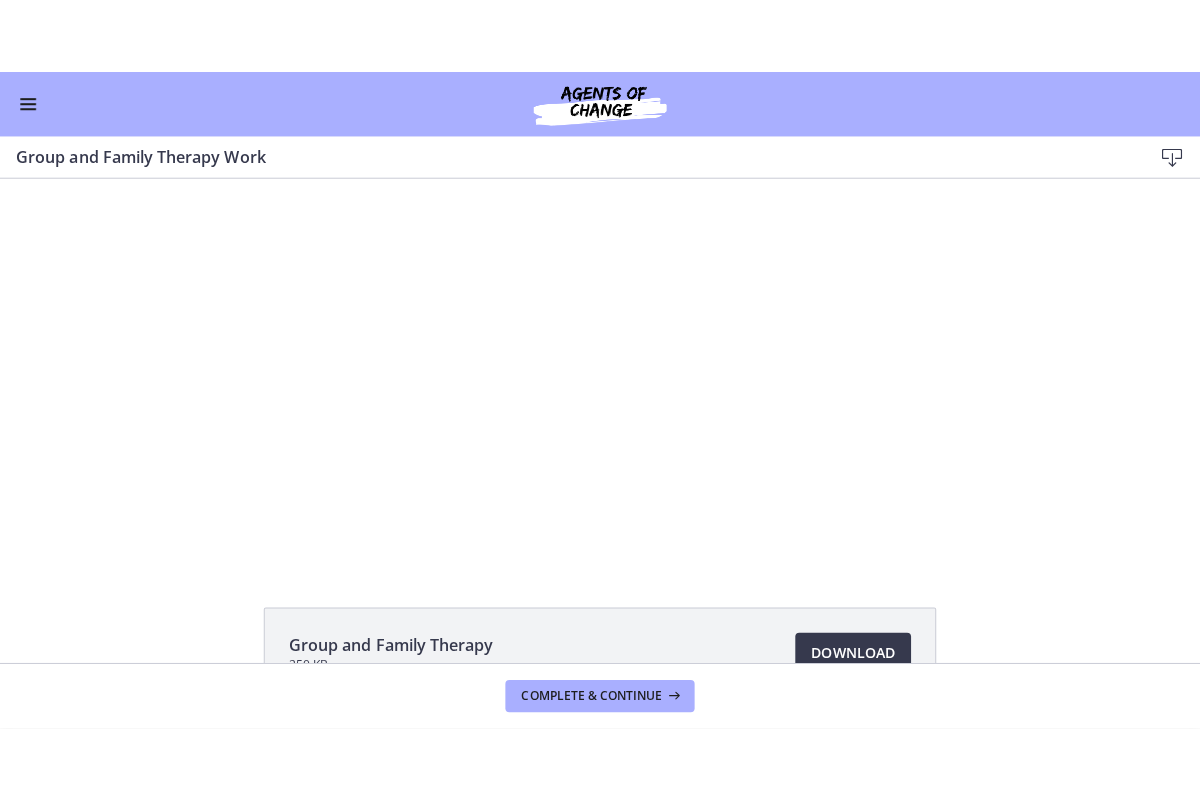 scroll, scrollTop: 0, scrollLeft: 0, axis: both 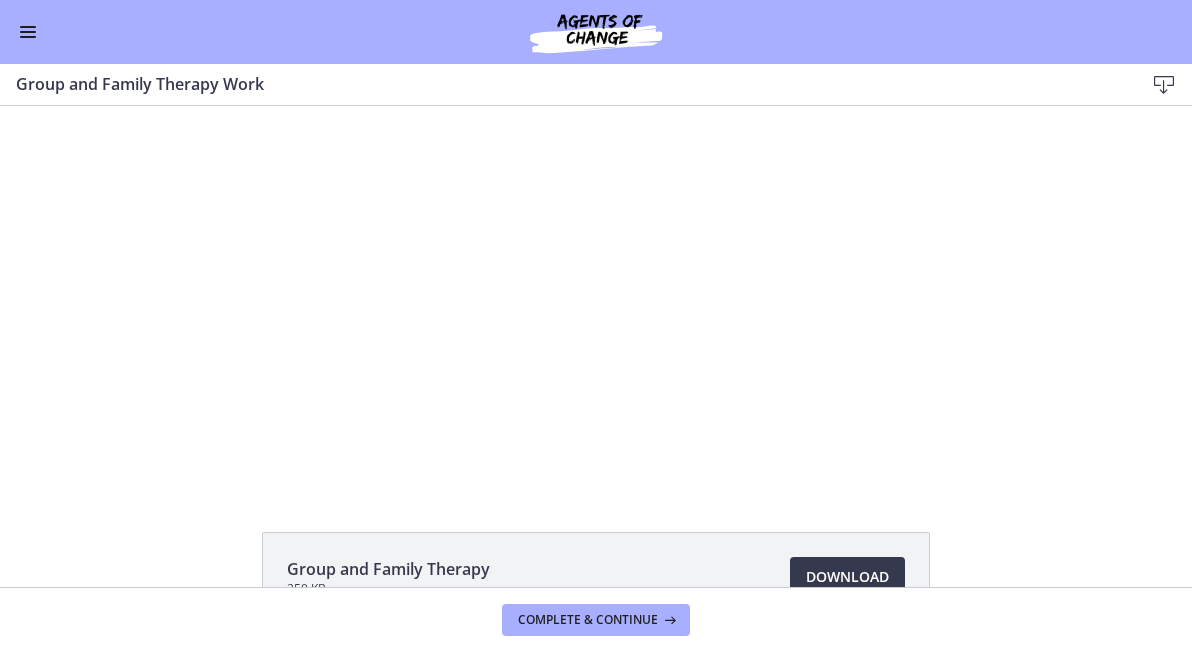 click at bounding box center [28, 32] 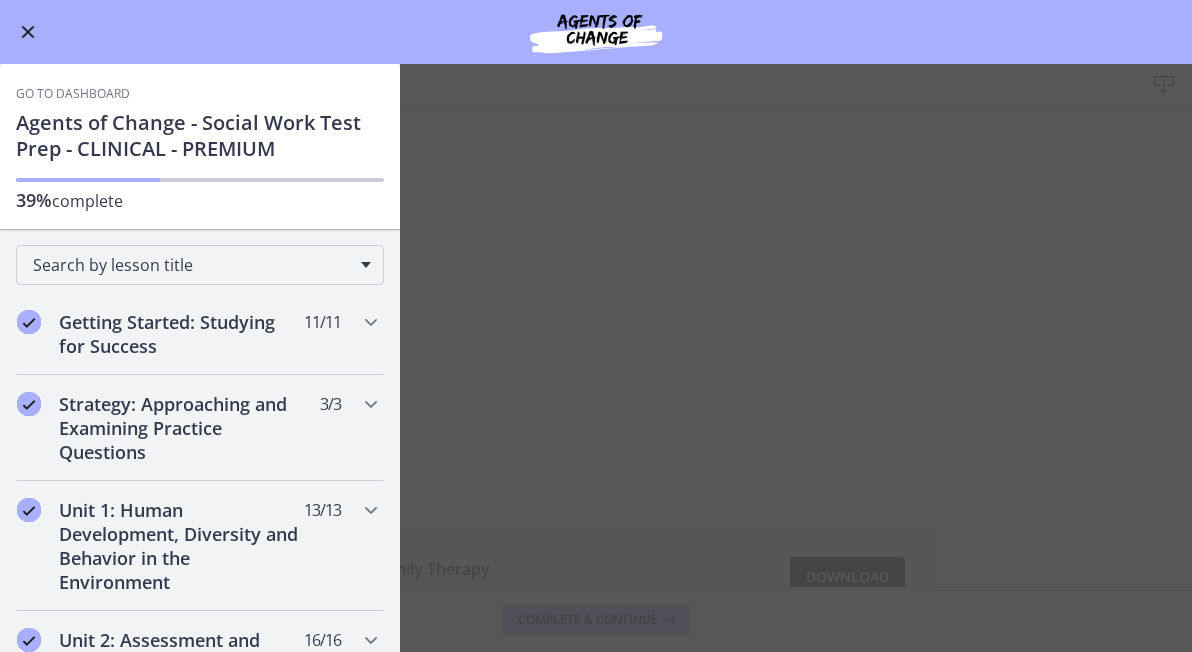 click at bounding box center [28, 32] 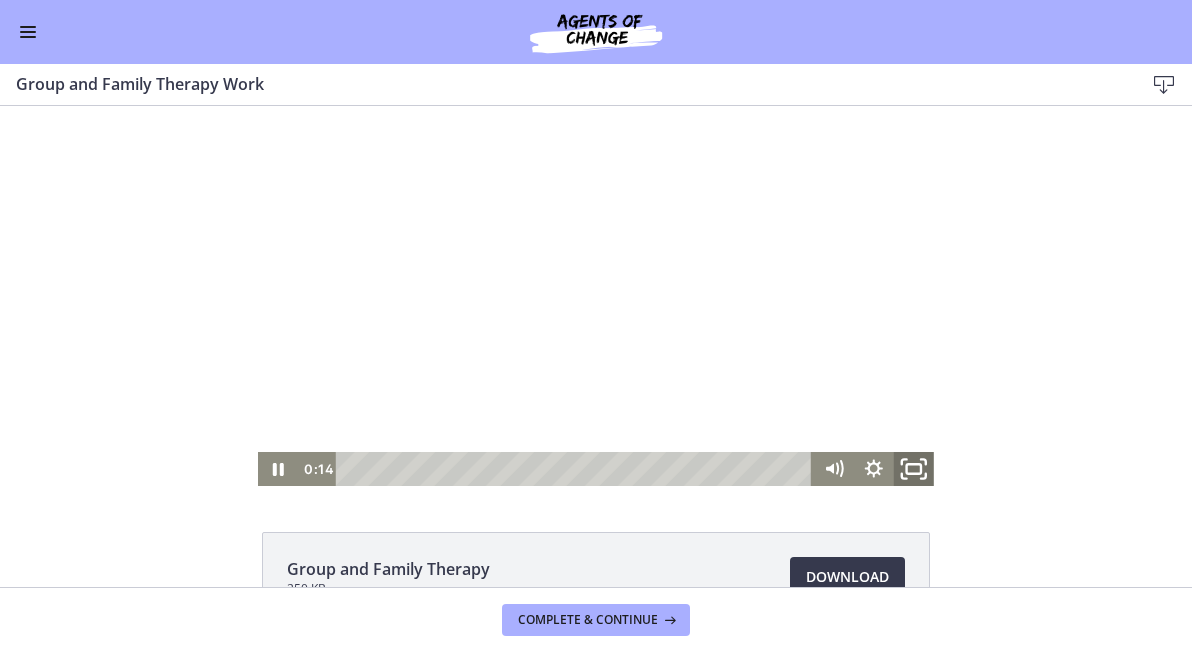 click 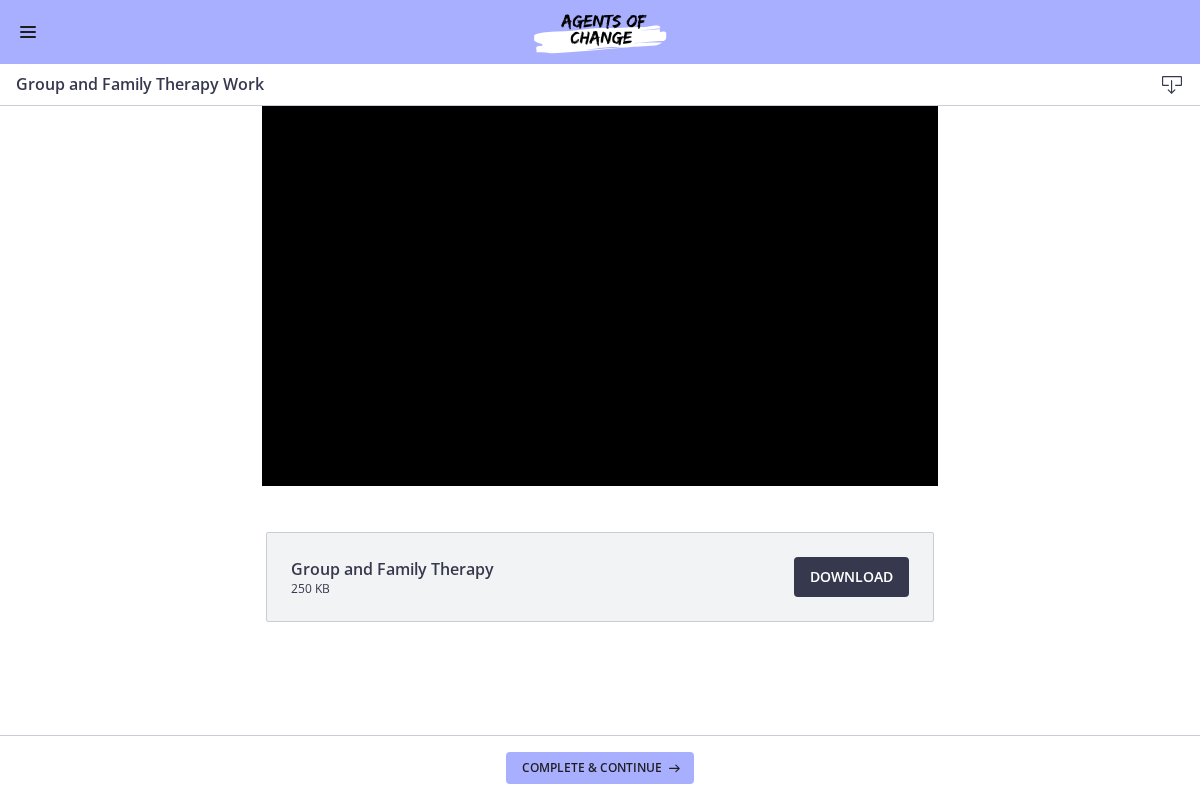 type 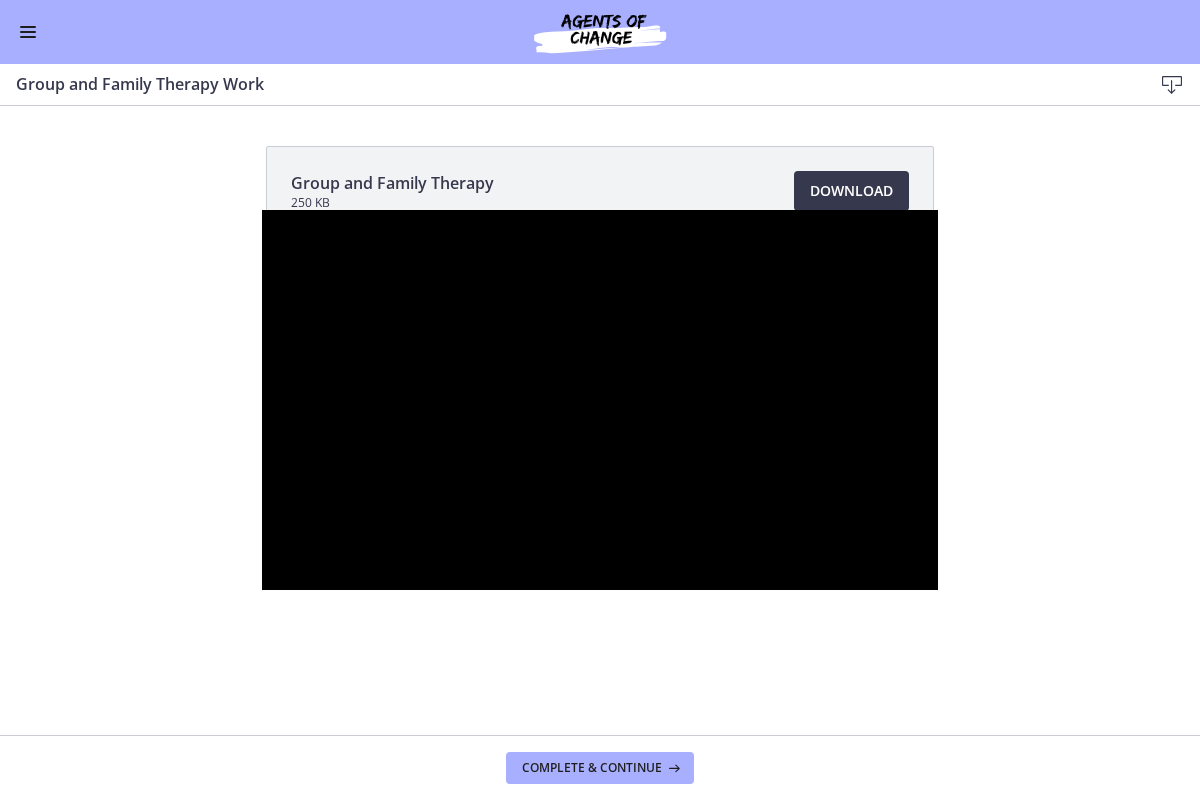 click at bounding box center (600, 400) 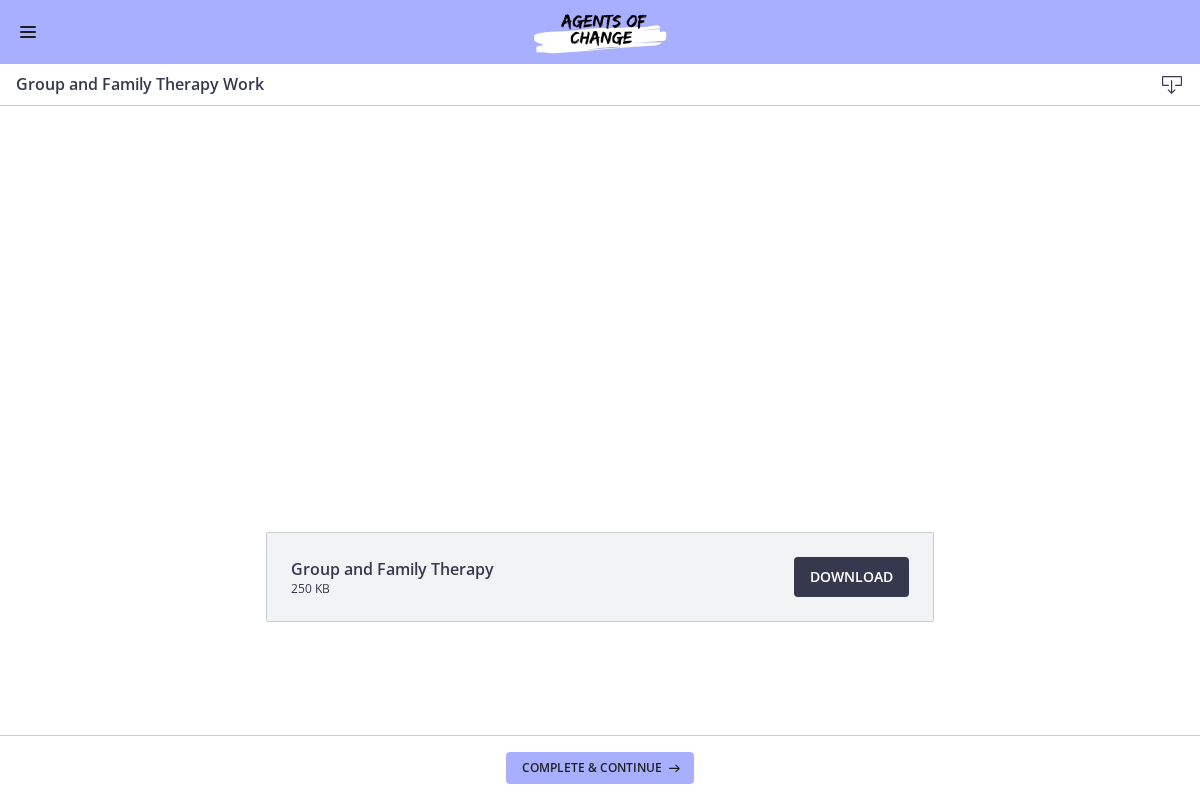 scroll, scrollTop: 0, scrollLeft: 0, axis: both 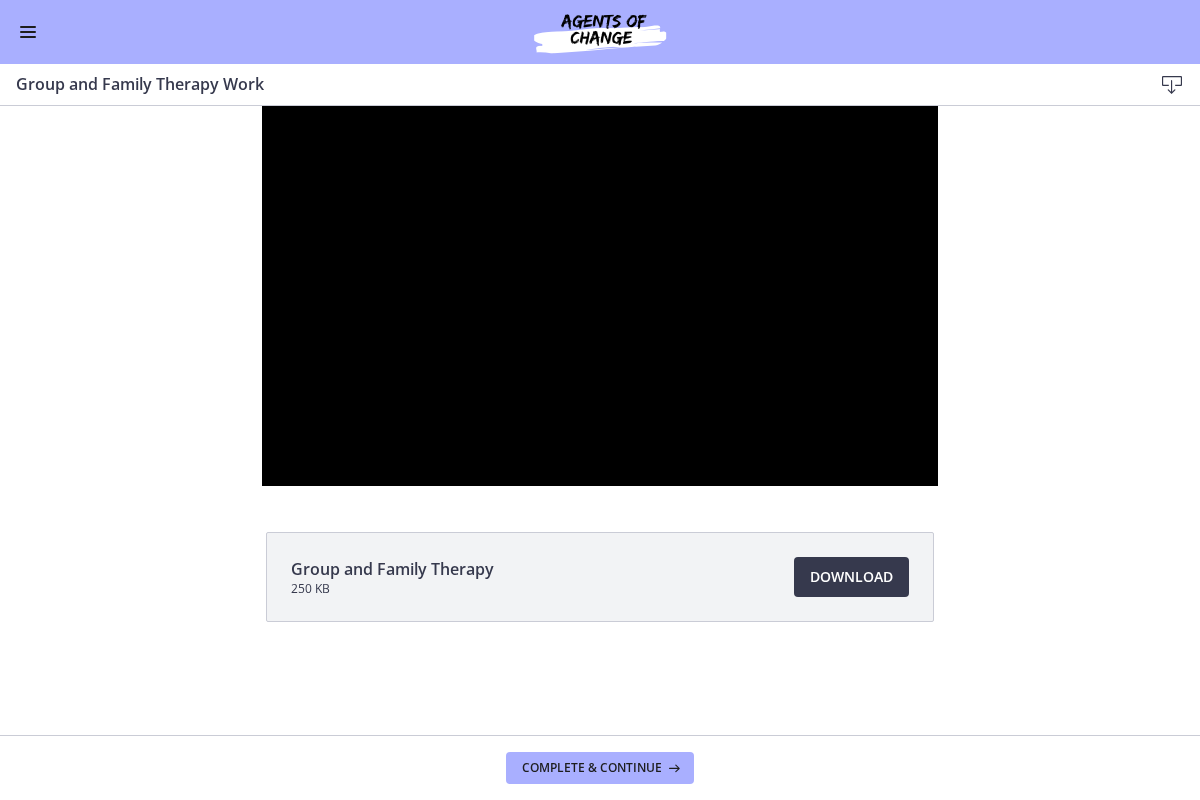 type 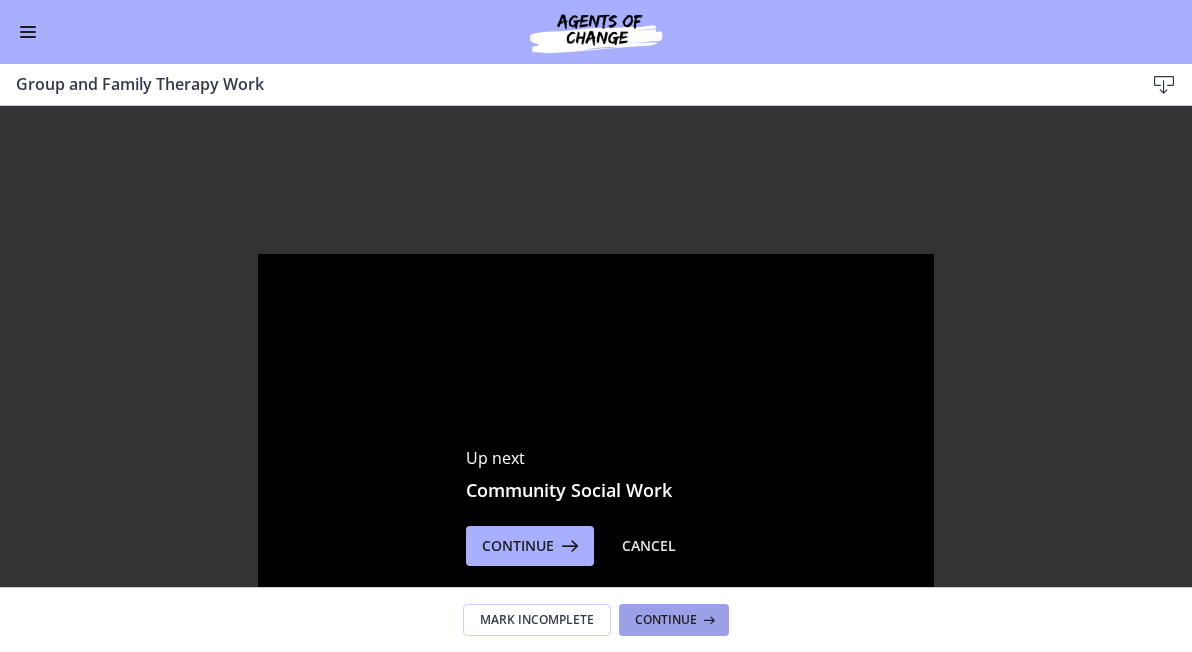 click on "Continue" at bounding box center [674, 620] 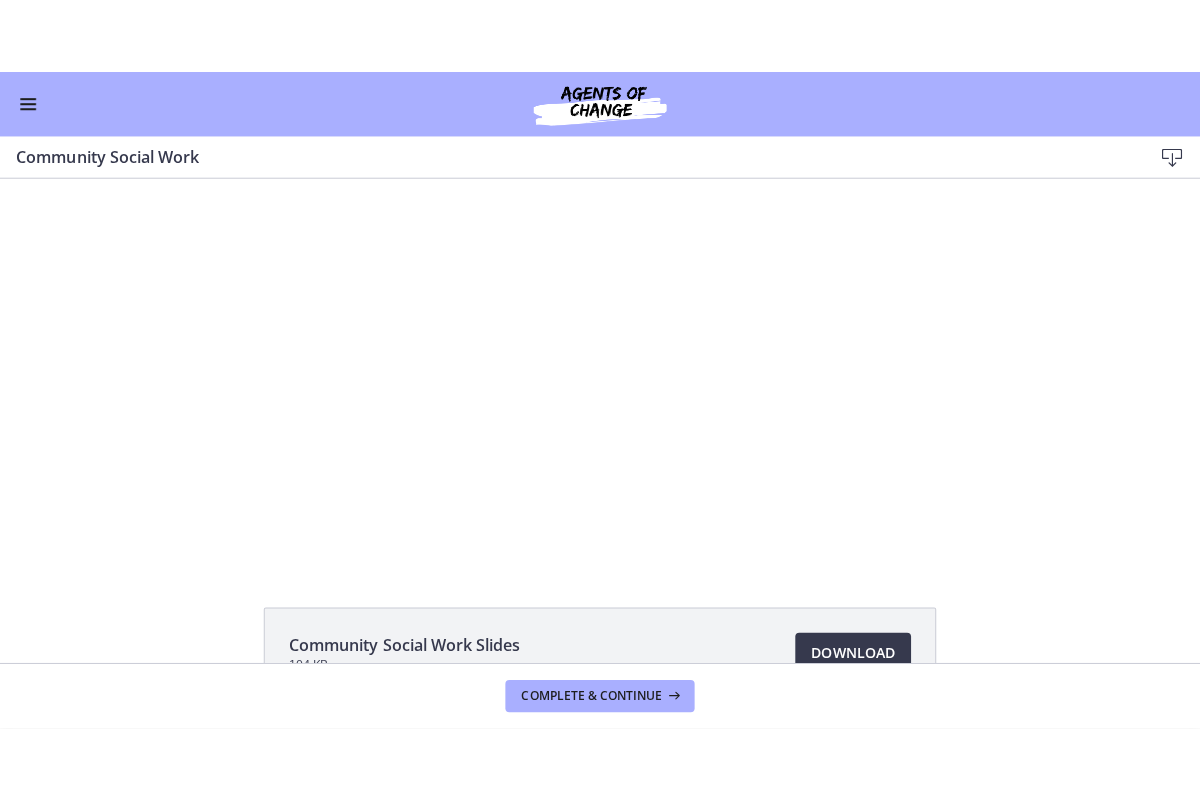 scroll, scrollTop: 0, scrollLeft: 0, axis: both 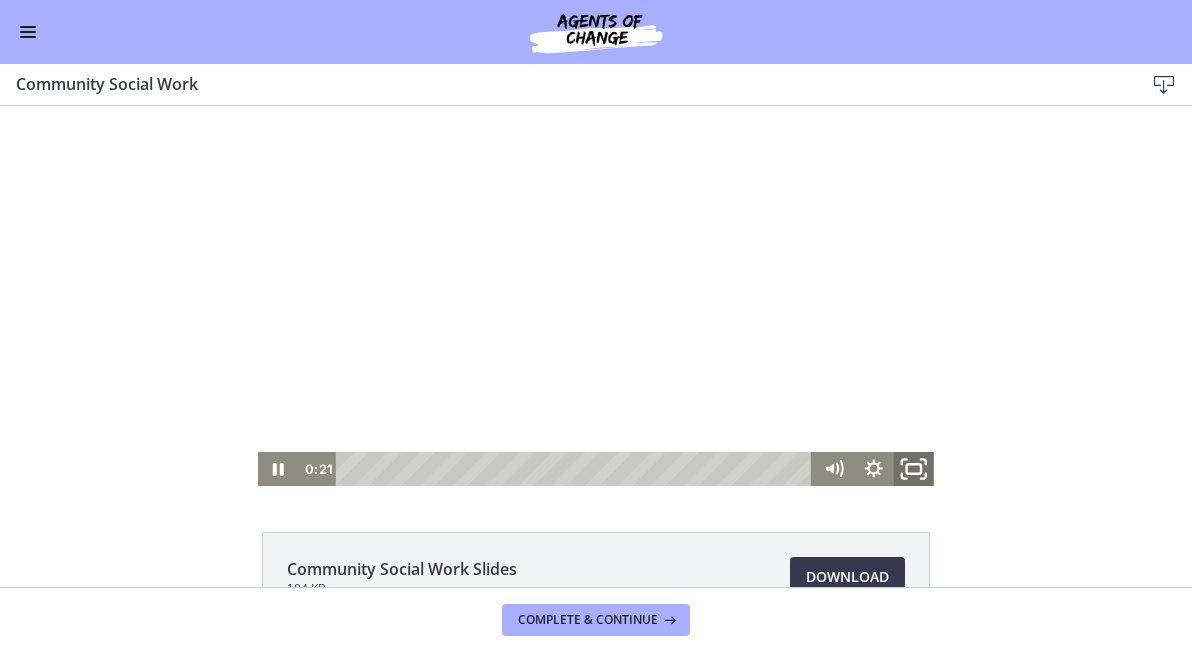 click 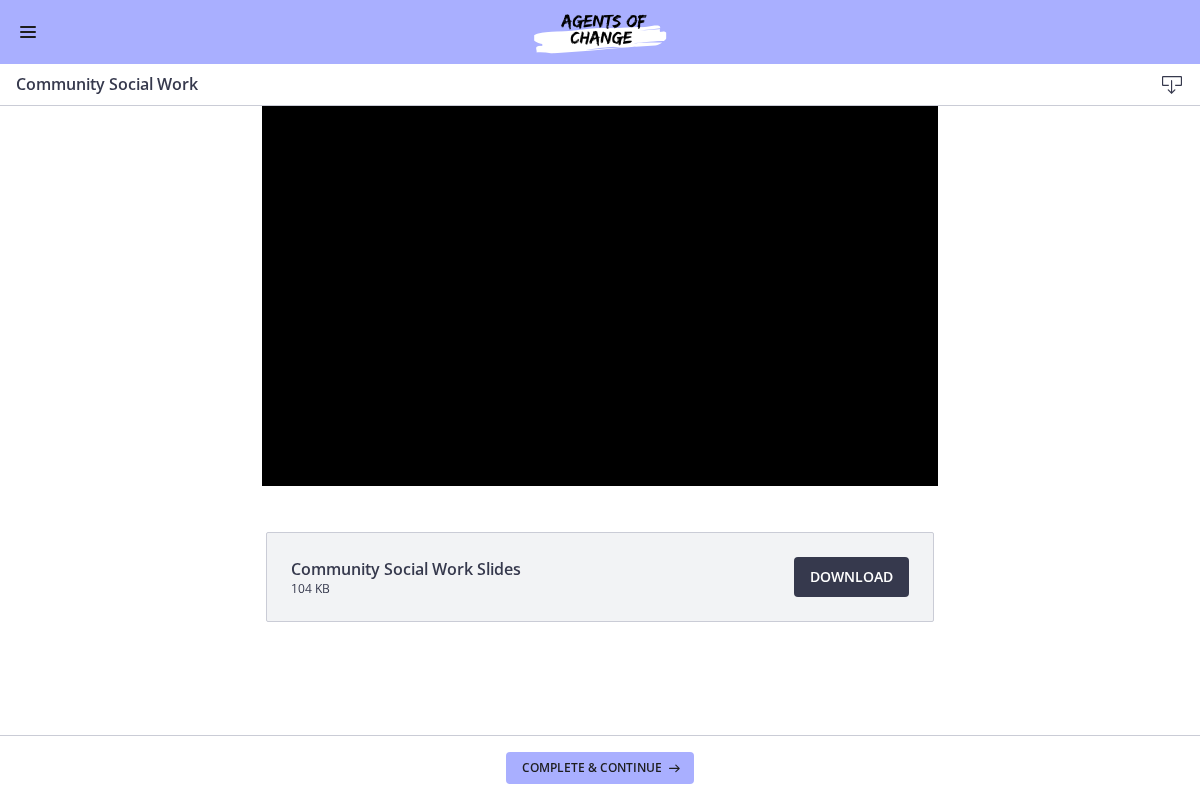 type 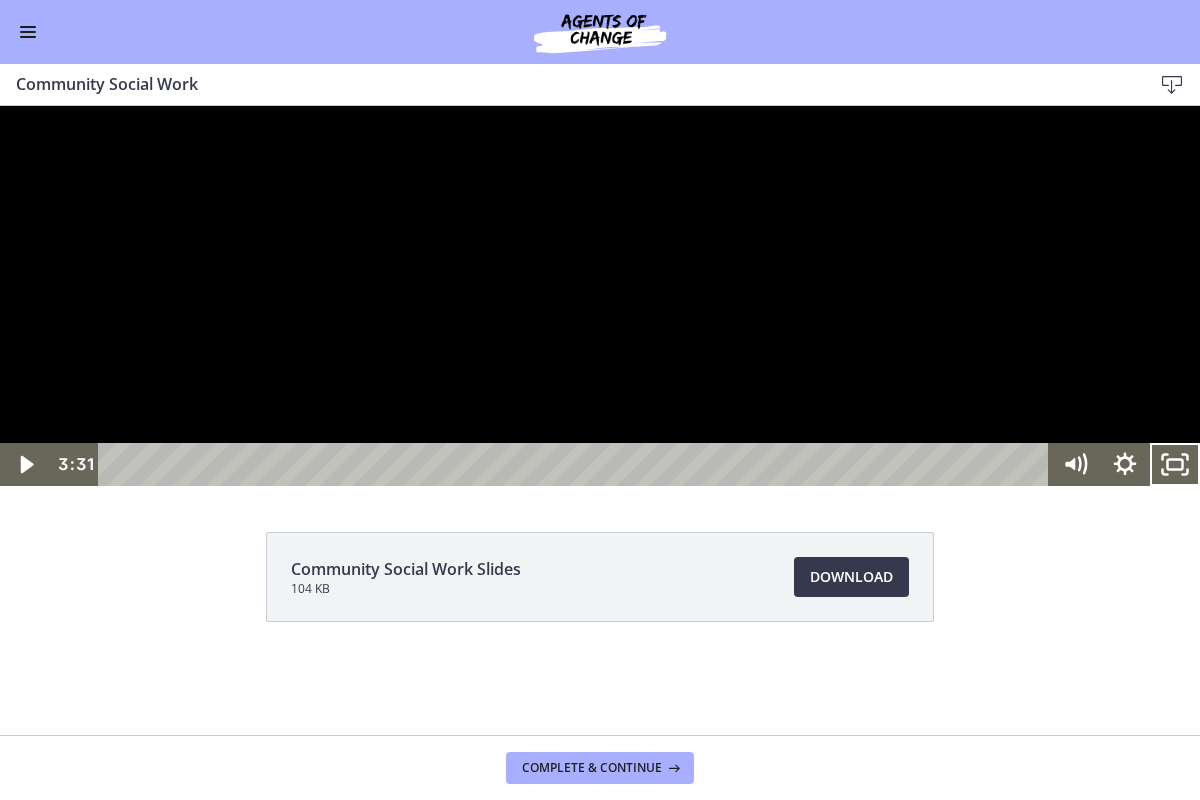 click 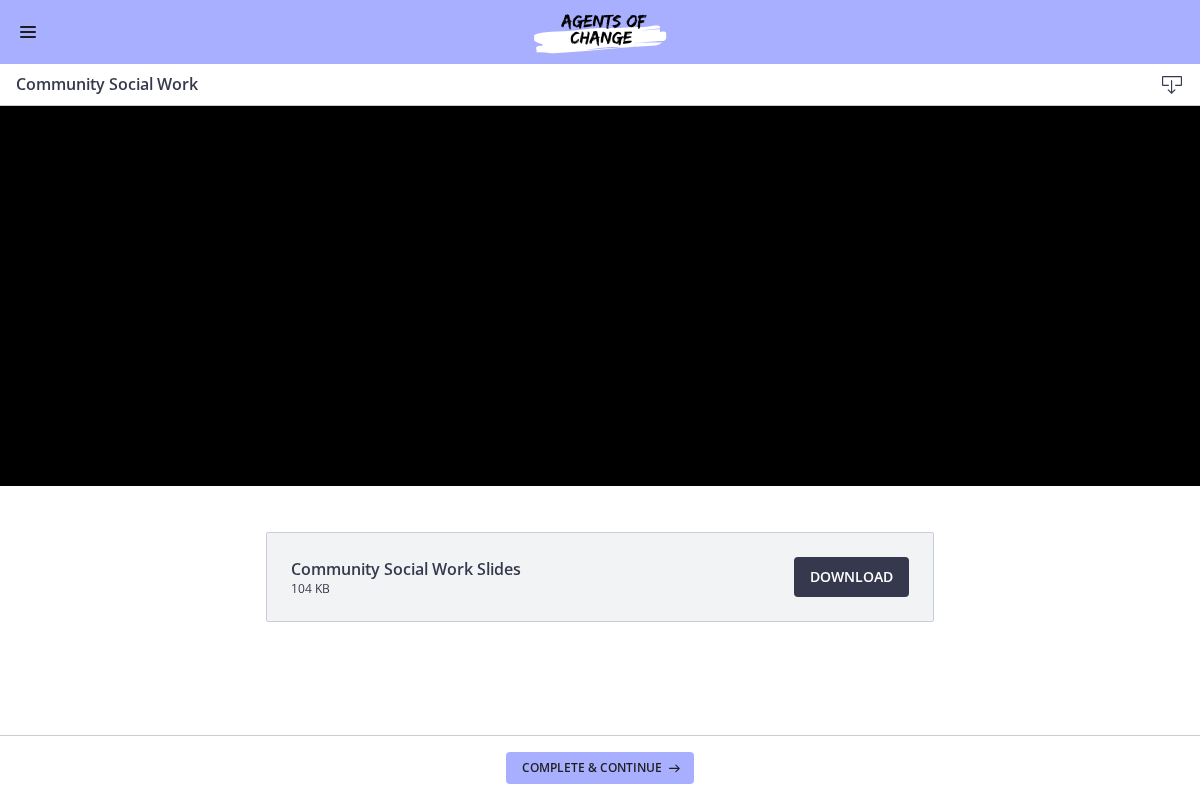 click at bounding box center [600, 296] 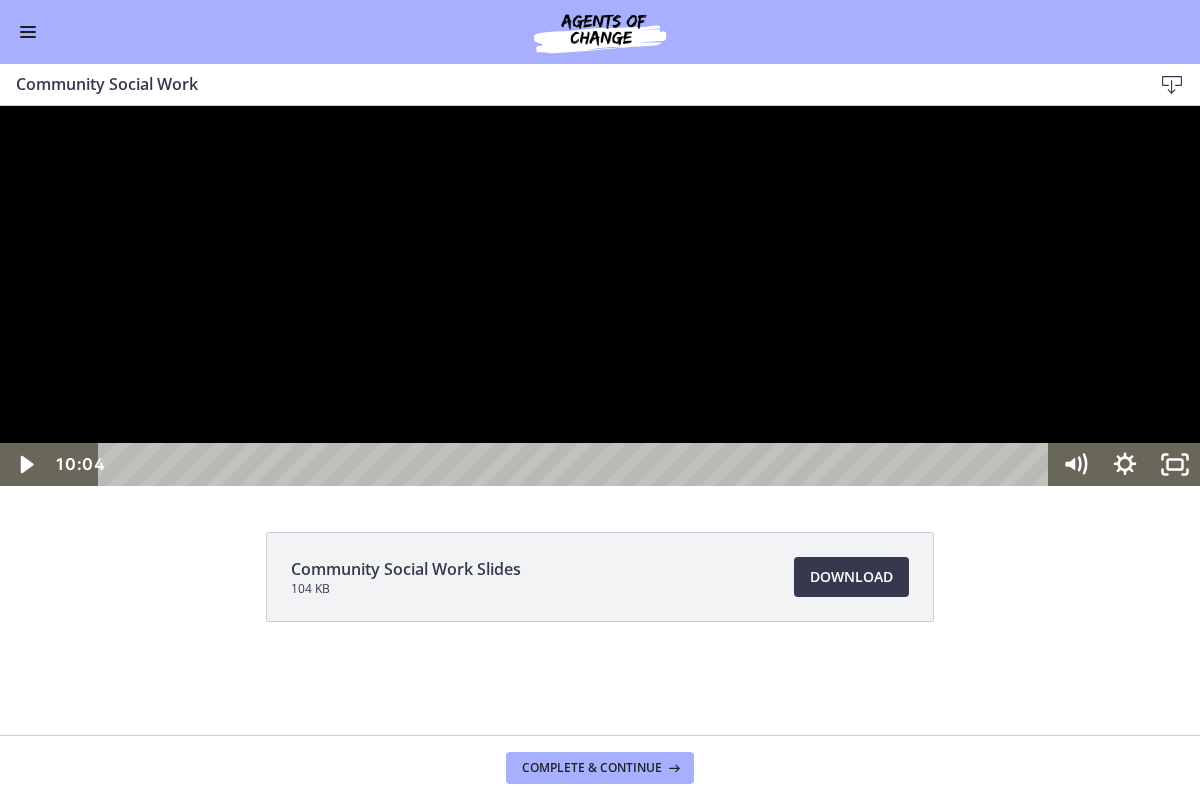 click at bounding box center (600, 296) 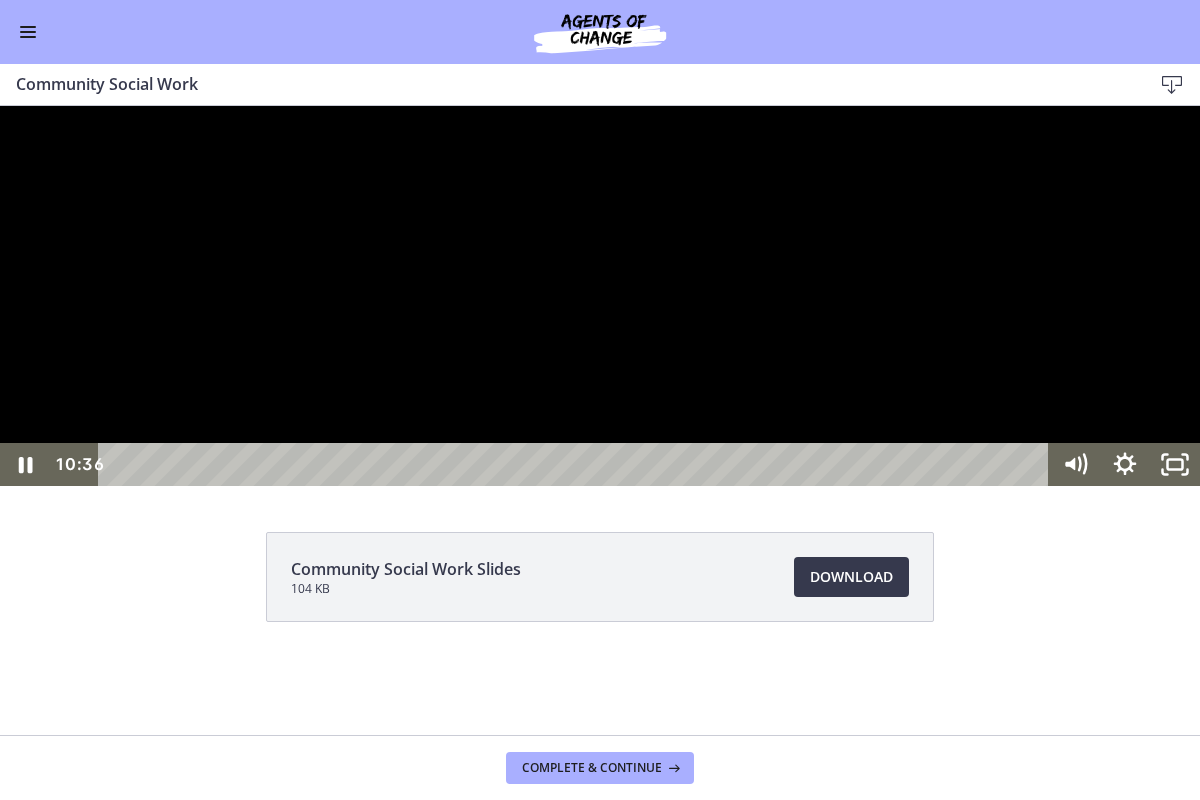 type 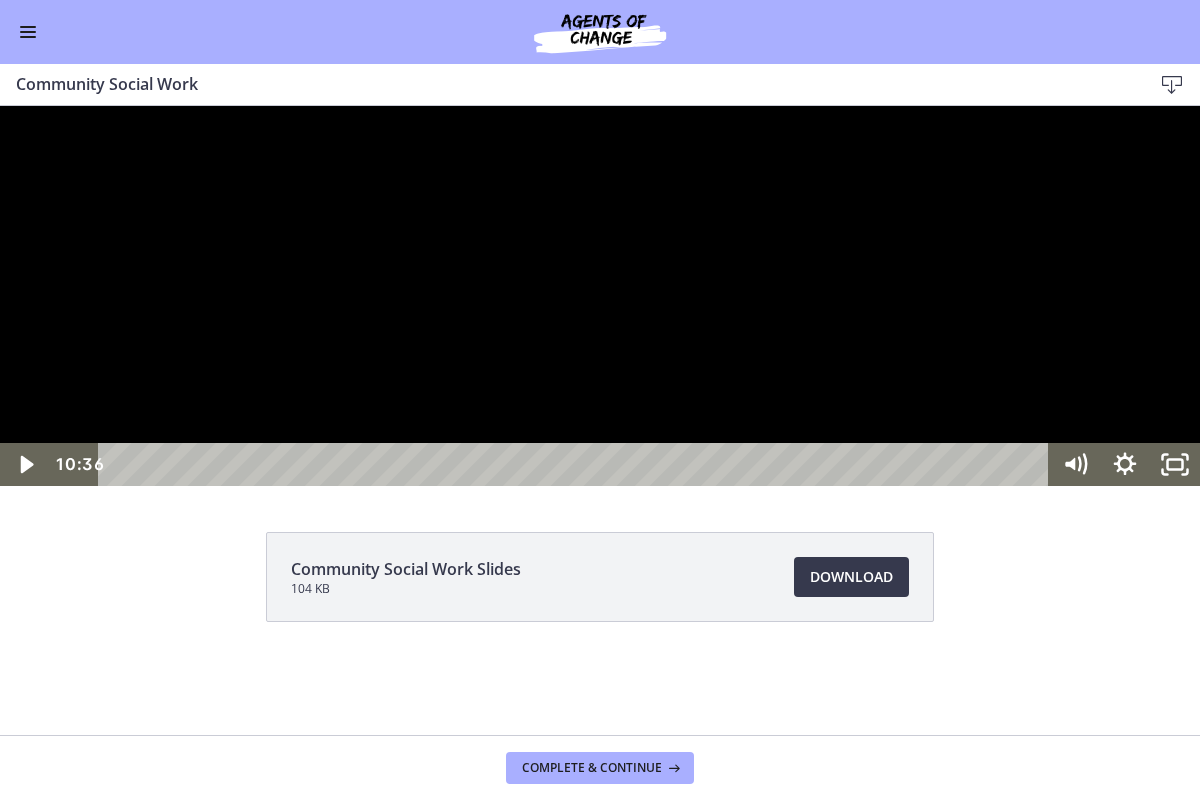 click at bounding box center (0, 106) 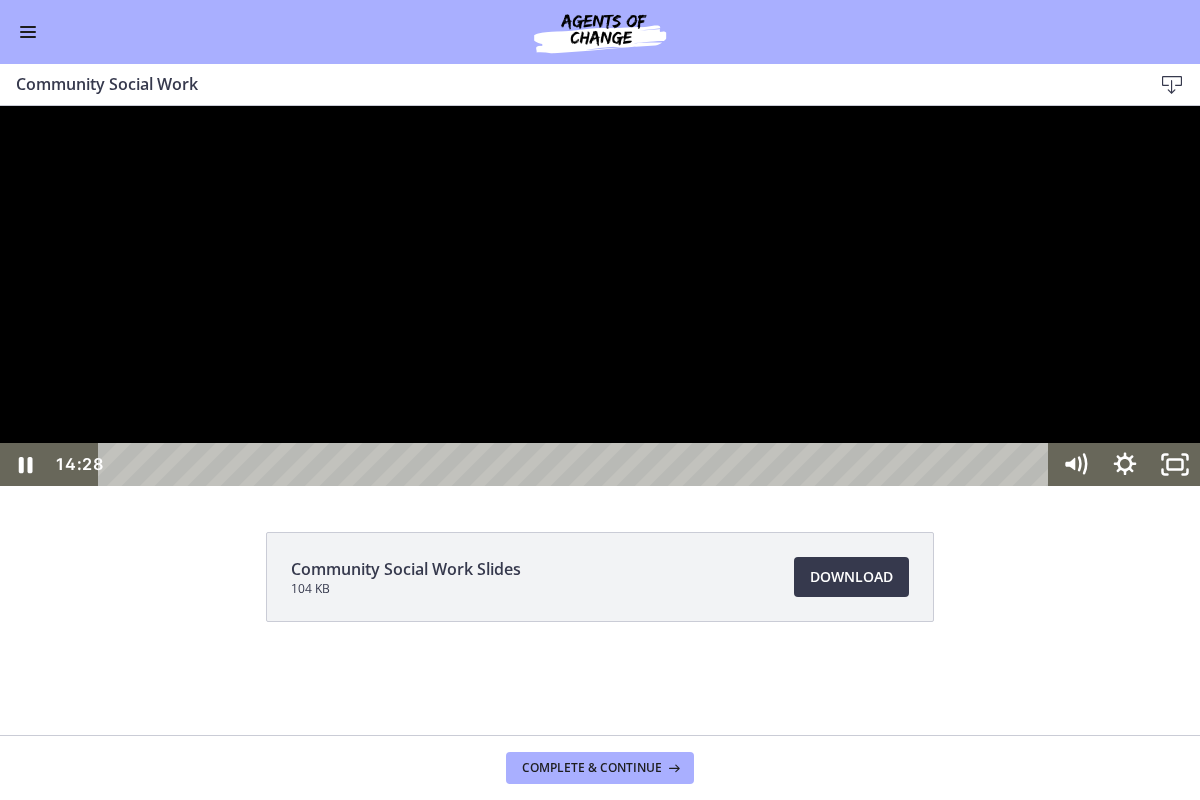 click at bounding box center (0, 106) 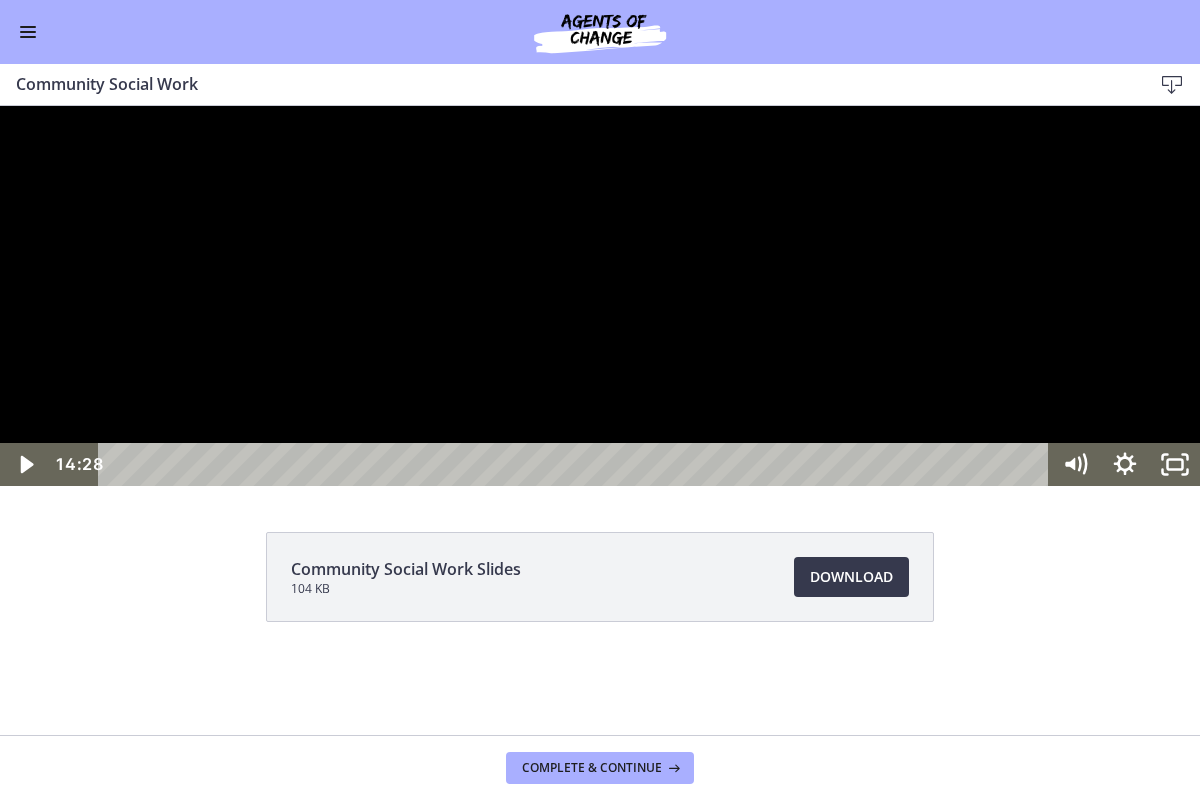click at bounding box center [0, 106] 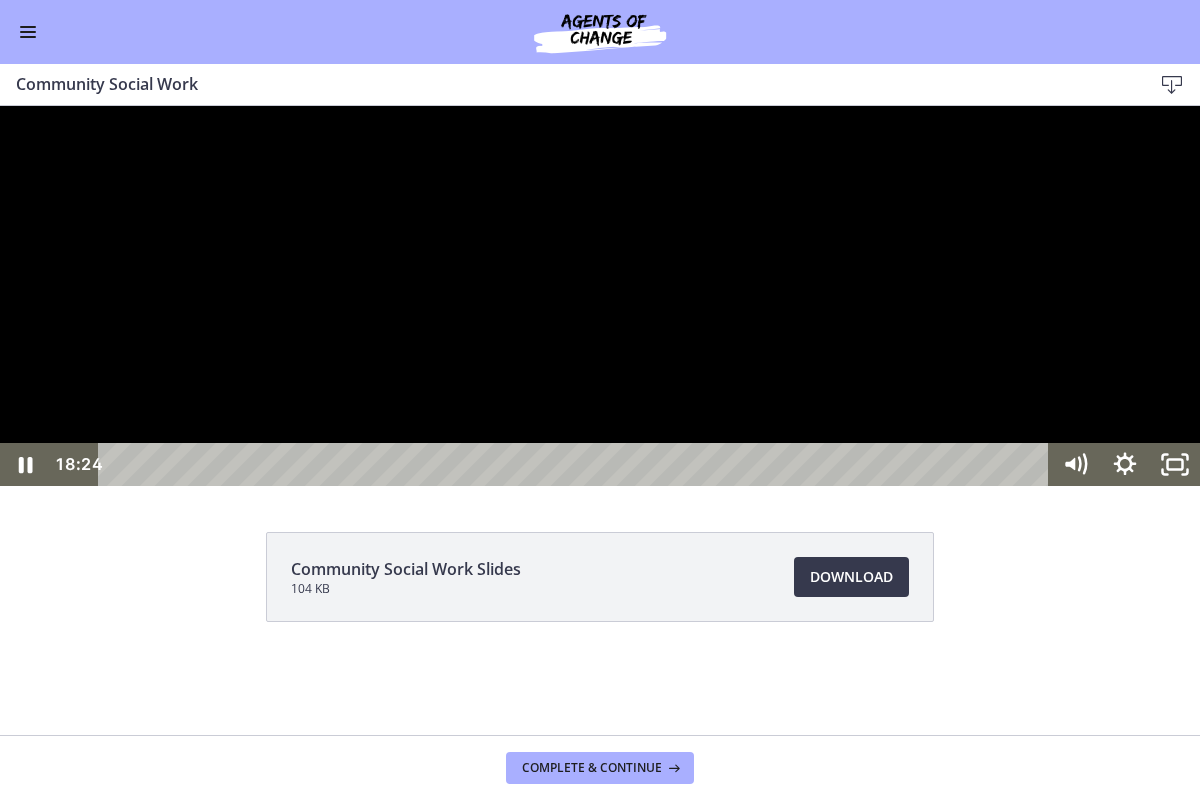 click at bounding box center (0, 106) 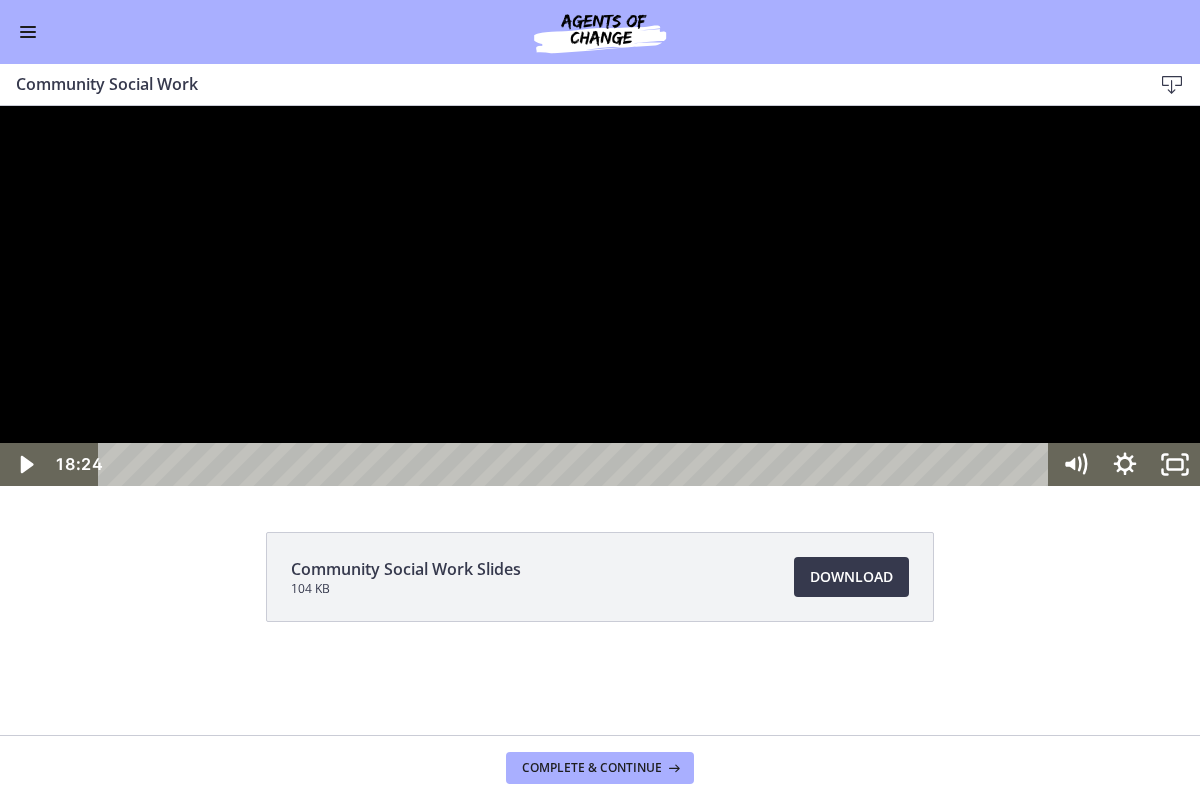 click at bounding box center [600, 296] 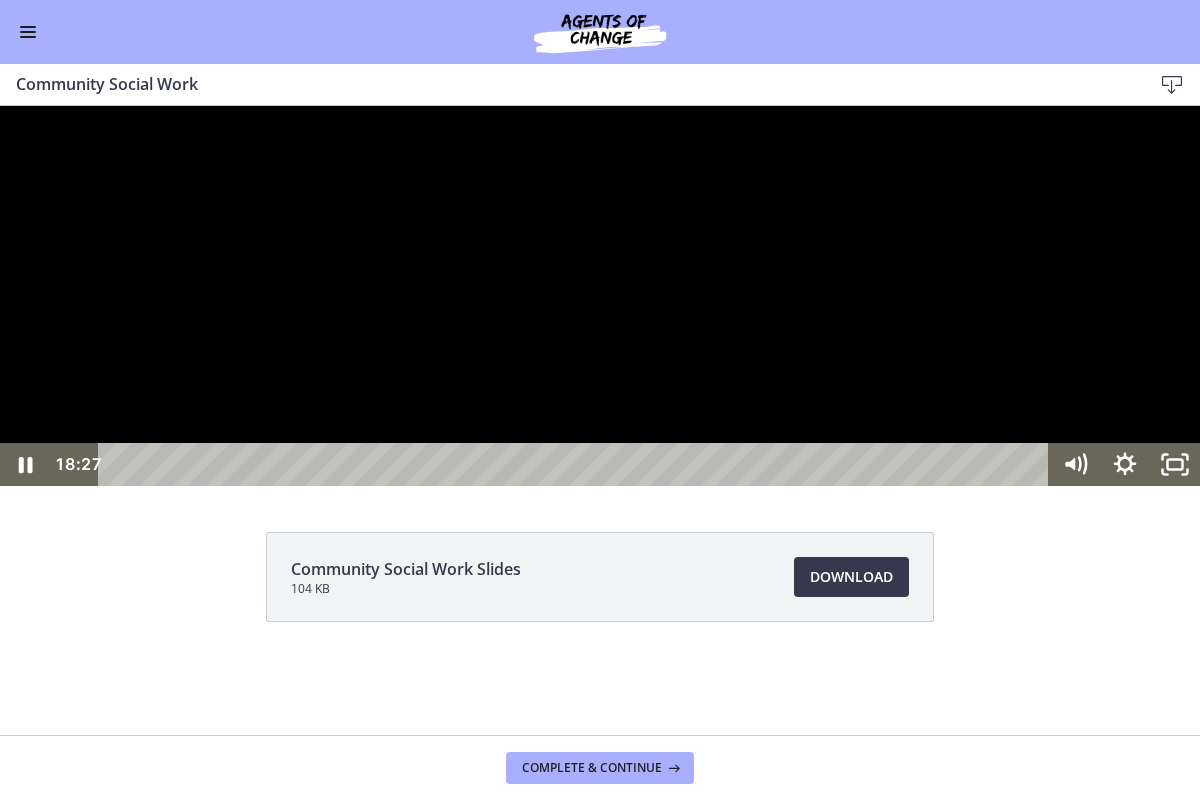 click at bounding box center [0, 106] 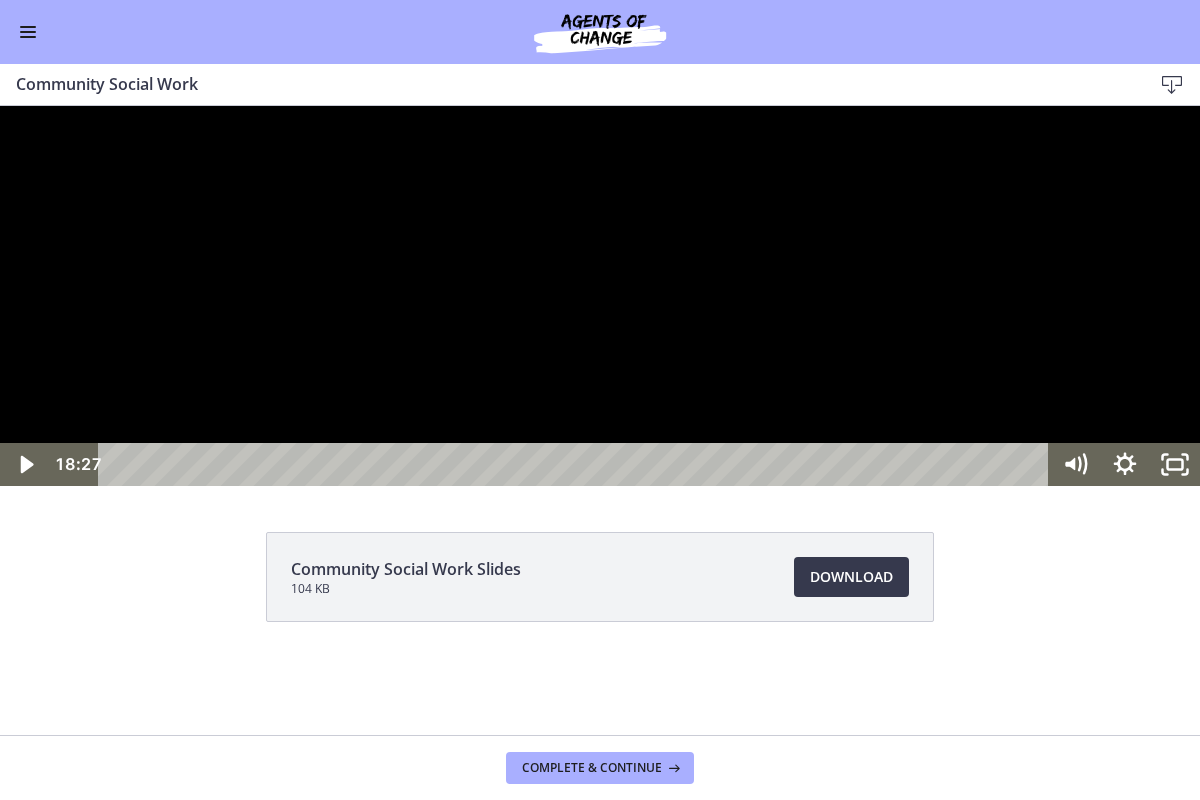click at bounding box center [0, 106] 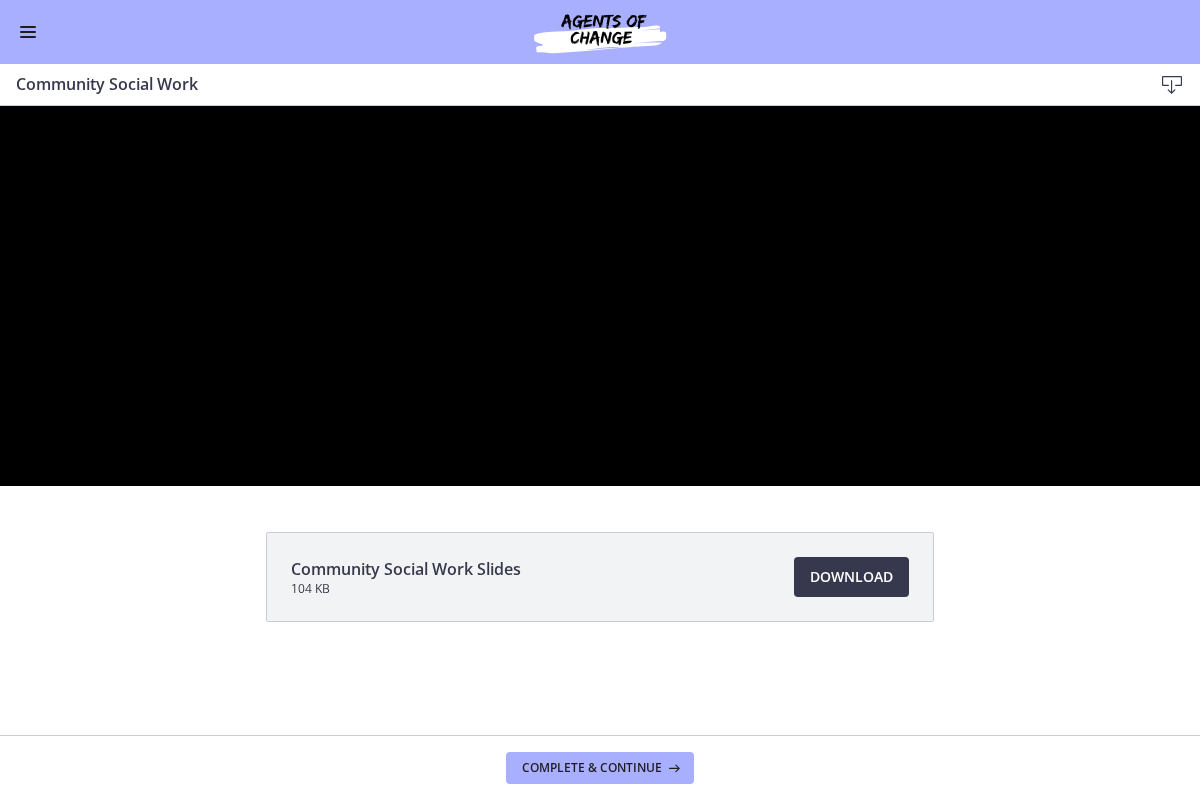 click at bounding box center (0, 106) 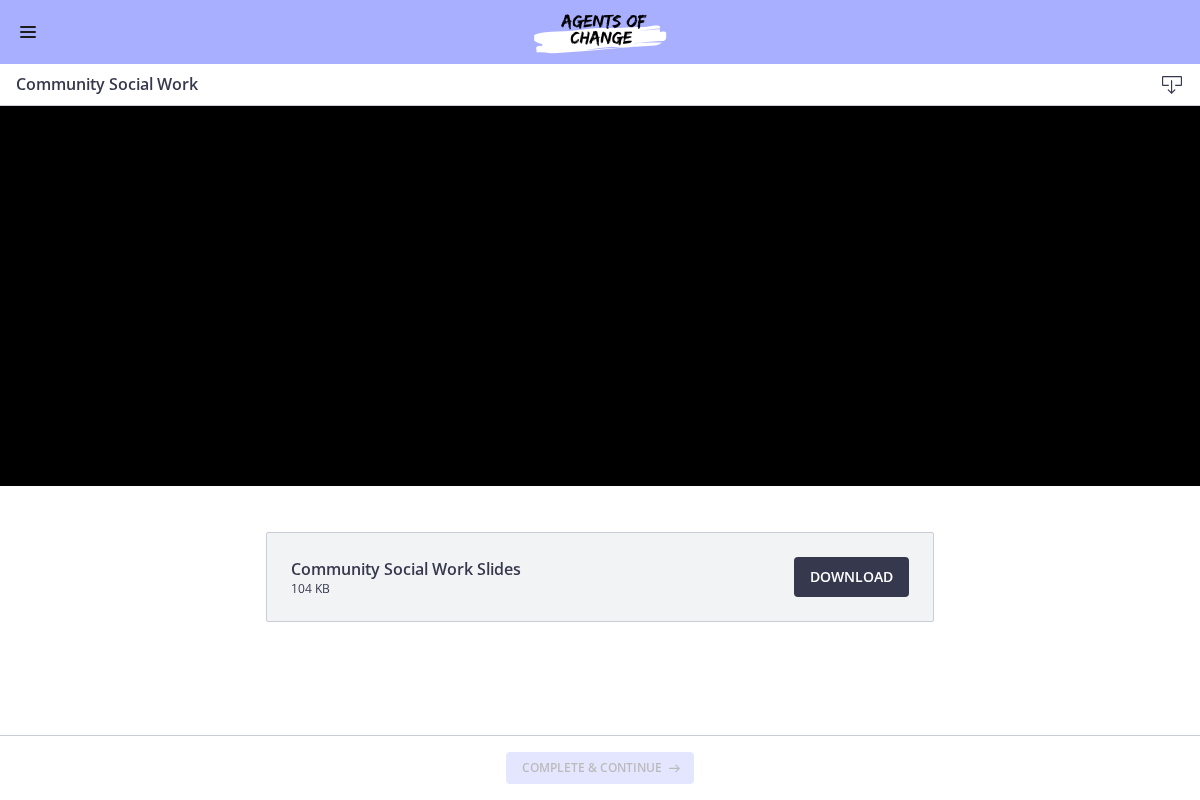 click at bounding box center (600, 296) 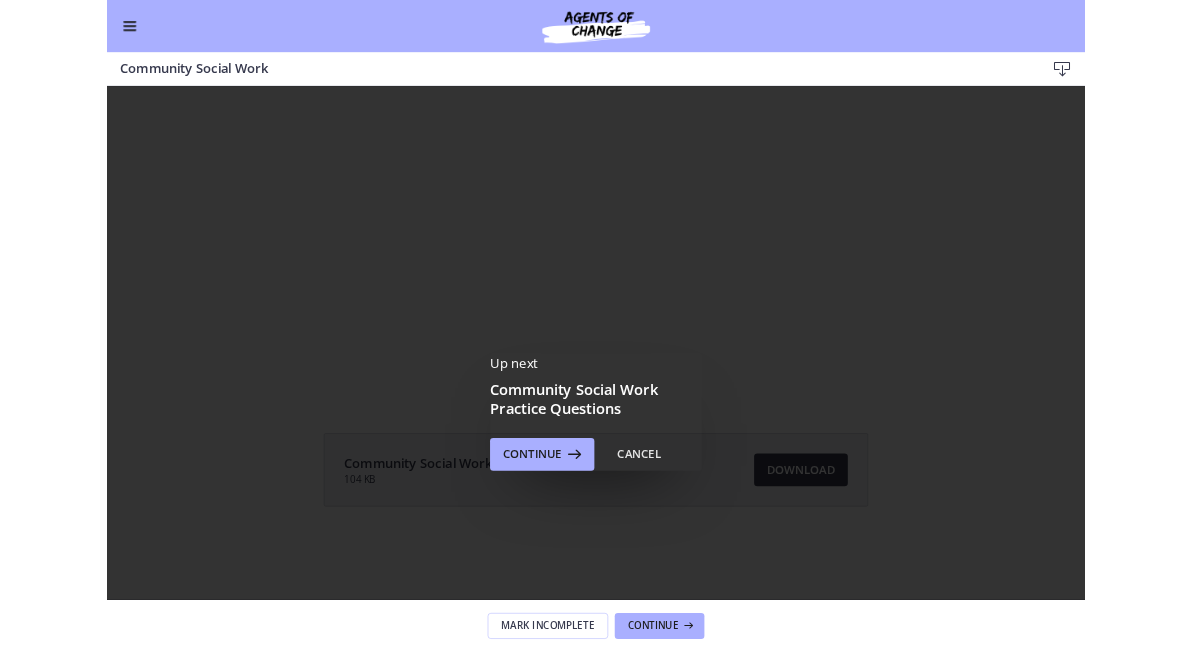 scroll, scrollTop: 0, scrollLeft: 0, axis: both 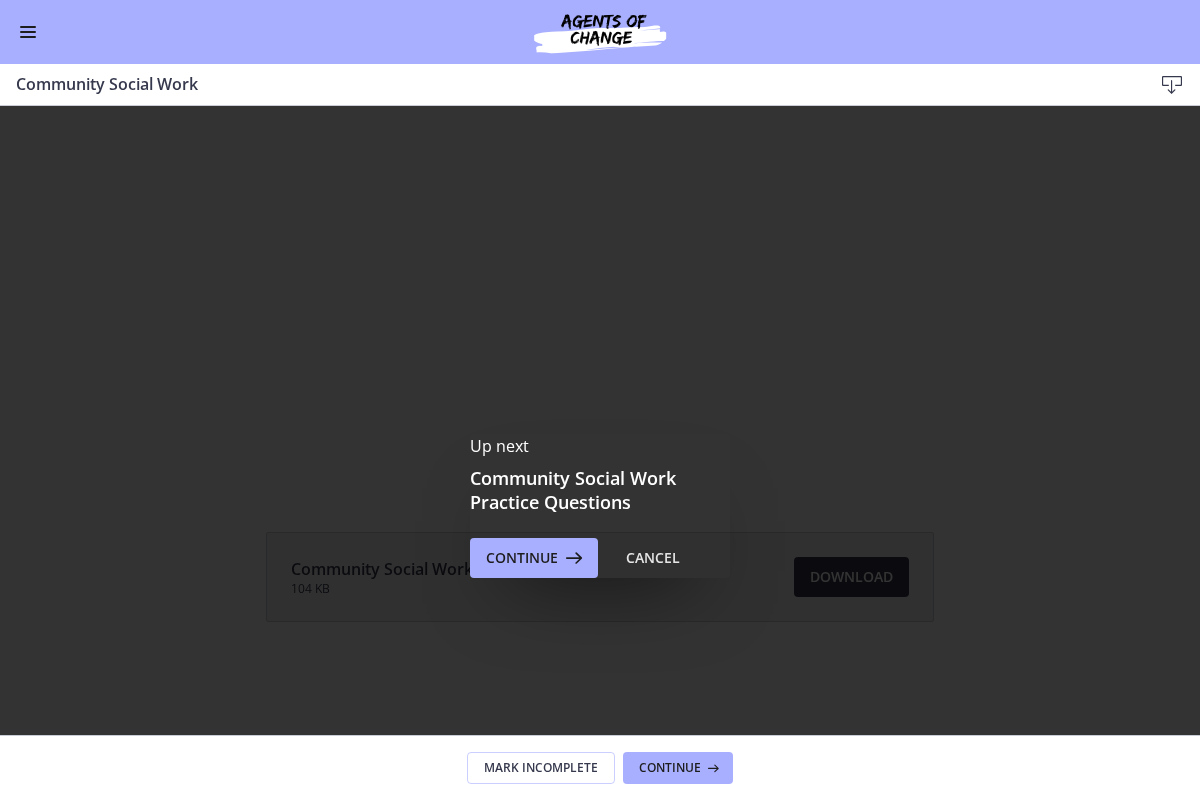 click on "Click for sound
@keyframes VOLUME_SMALL_WAVE_FLASH {
0% { opacity: 0; }
33% { opacity: 1; }
66% { opacity: 1; }
100% { opacity: 0; }
}
@keyframes VOLUME_LARGE_WAVE_FLASH {
0% { opacity: 0; }
33% { opacity: 1; }
66% { opacity: 1; }
100% { opacity: 0; }
}
.volume__small-wave {
animation: VOLUME_SMALL_WAVE_FLASH 2s infinite;
opacity: 0;
}
.volume__large-wave {
animation: VOLUME_LARGE_WAVE_FLASH 2s infinite .3s;
opacity: 0;
}
32:58" at bounding box center (600, 296) 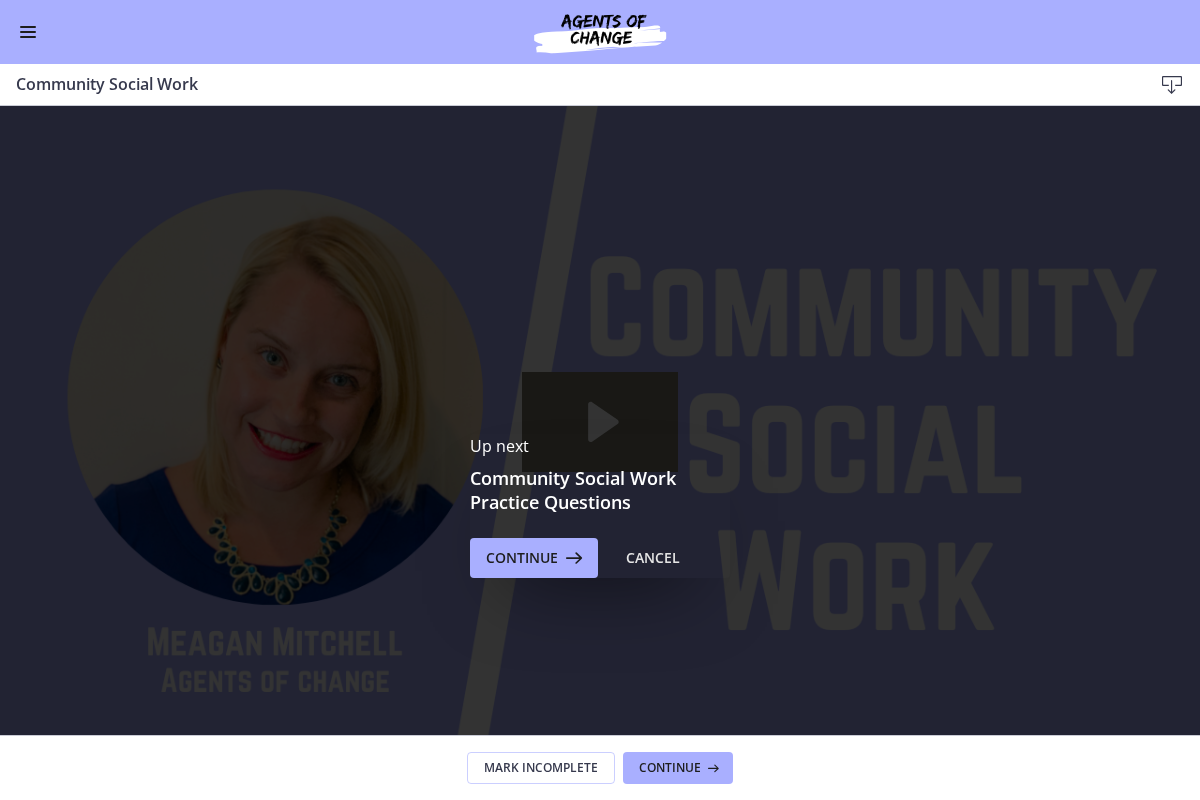 click 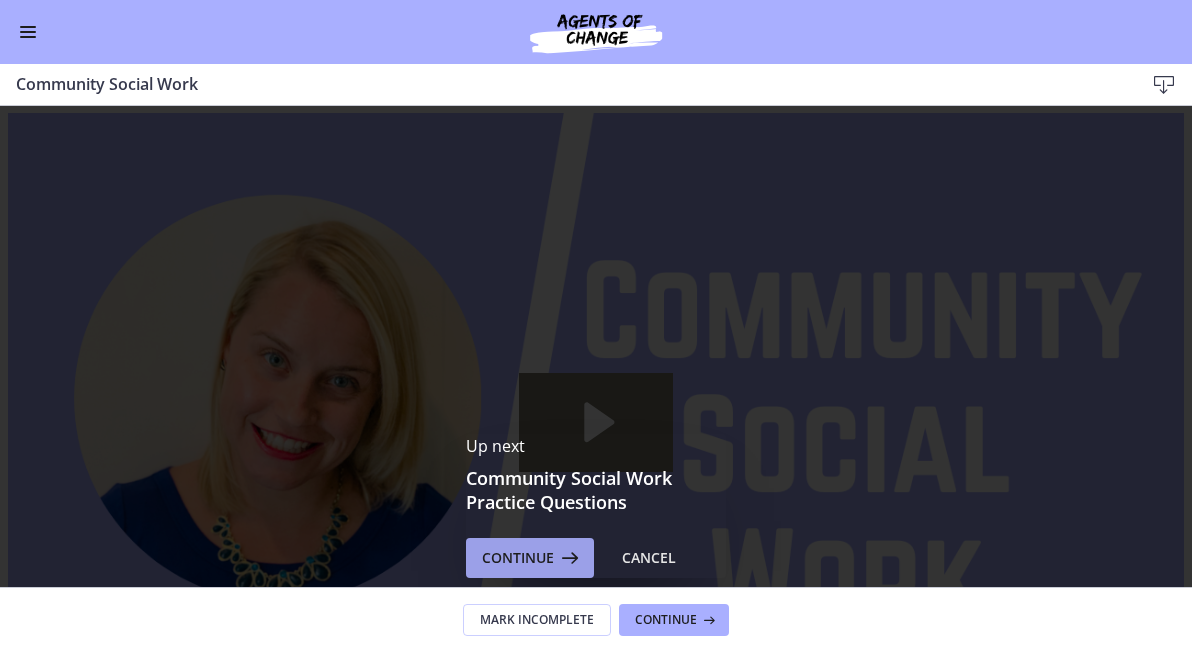 click on "Continue" at bounding box center [518, 558] 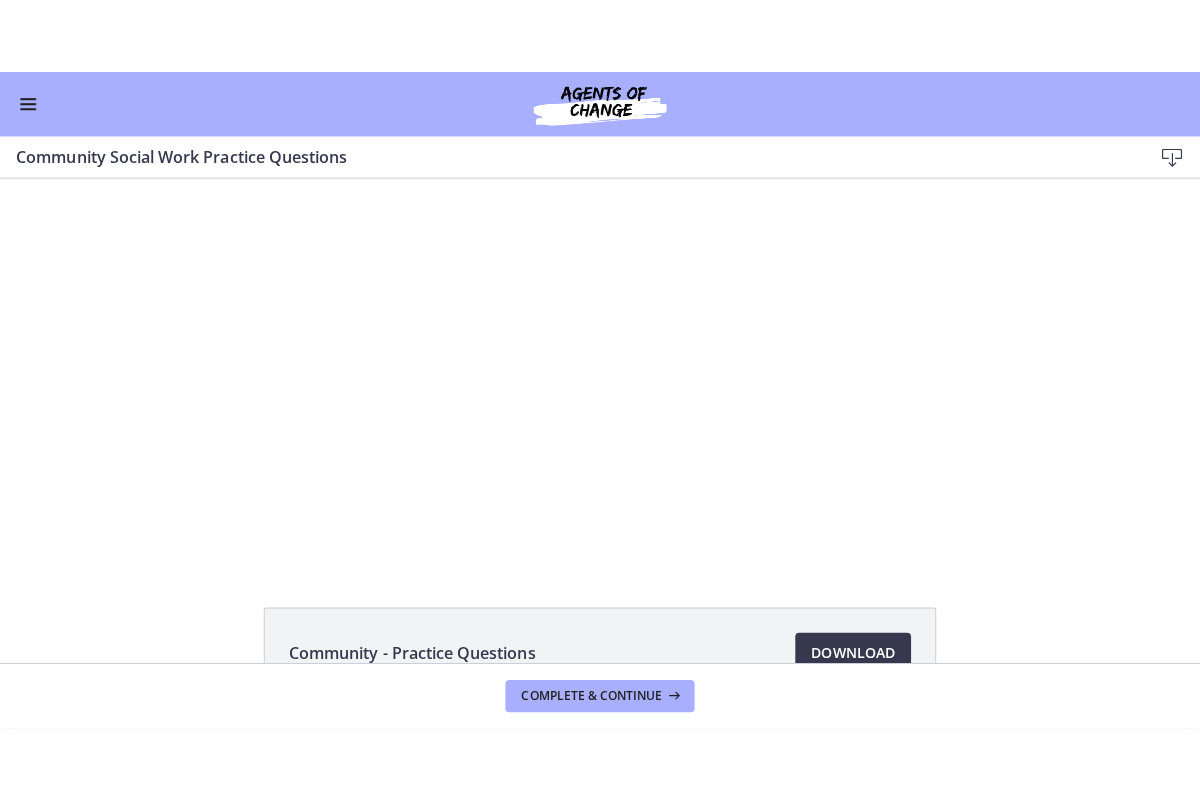 scroll, scrollTop: 0, scrollLeft: 0, axis: both 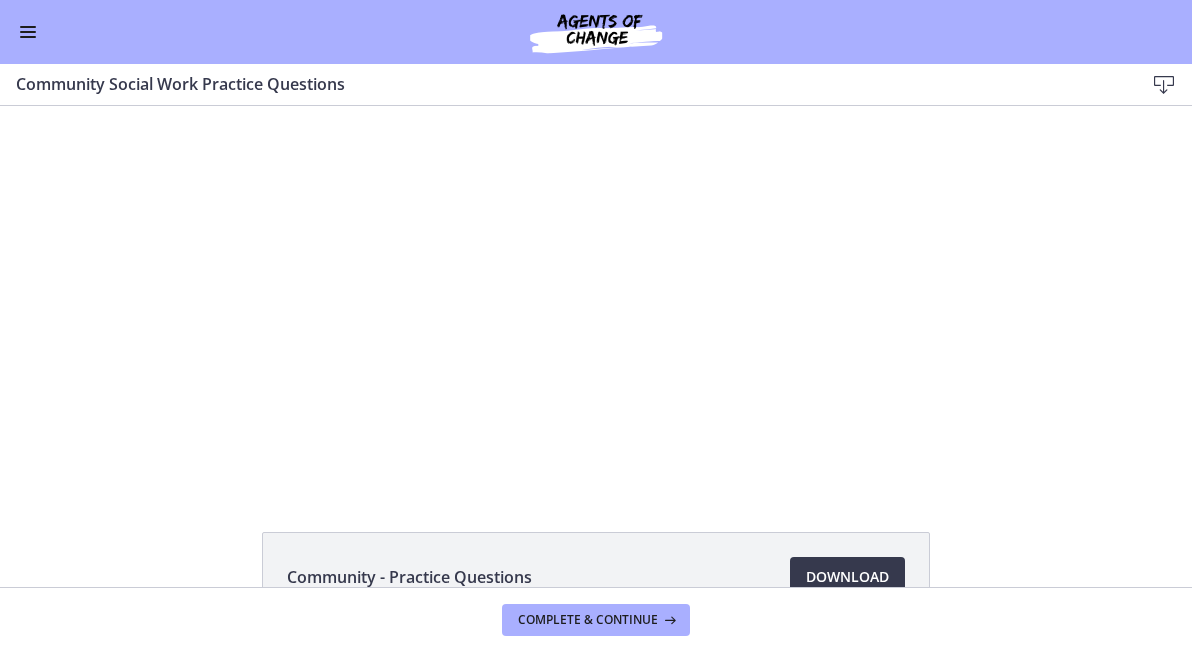 click at bounding box center (595, 296) 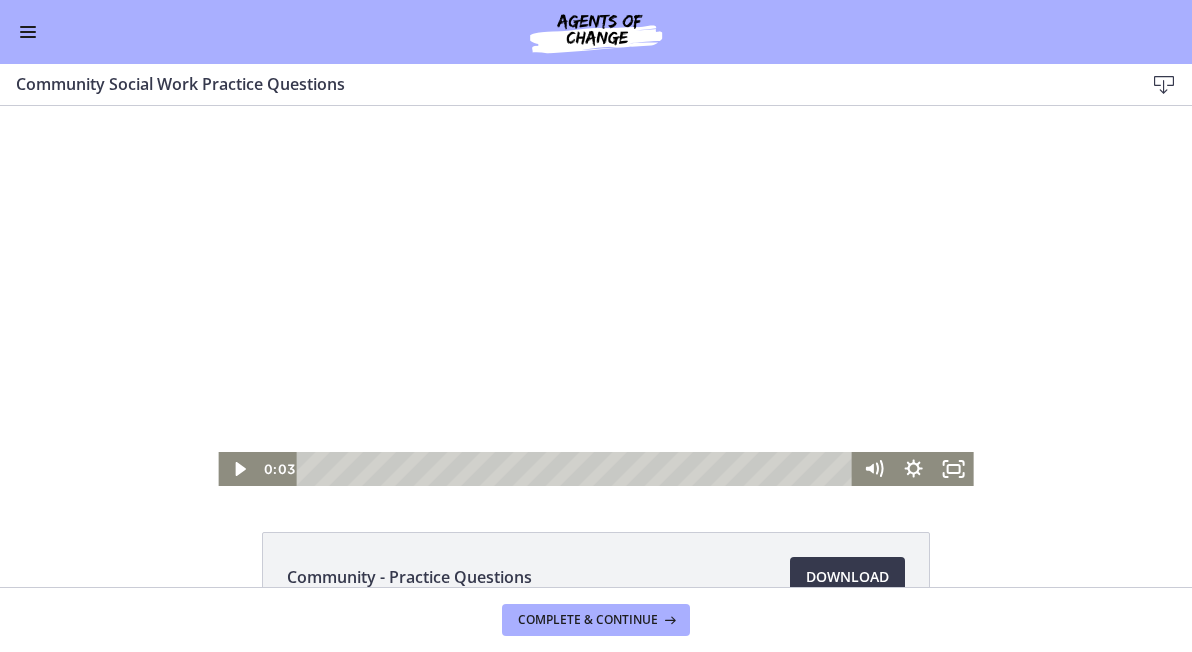 click 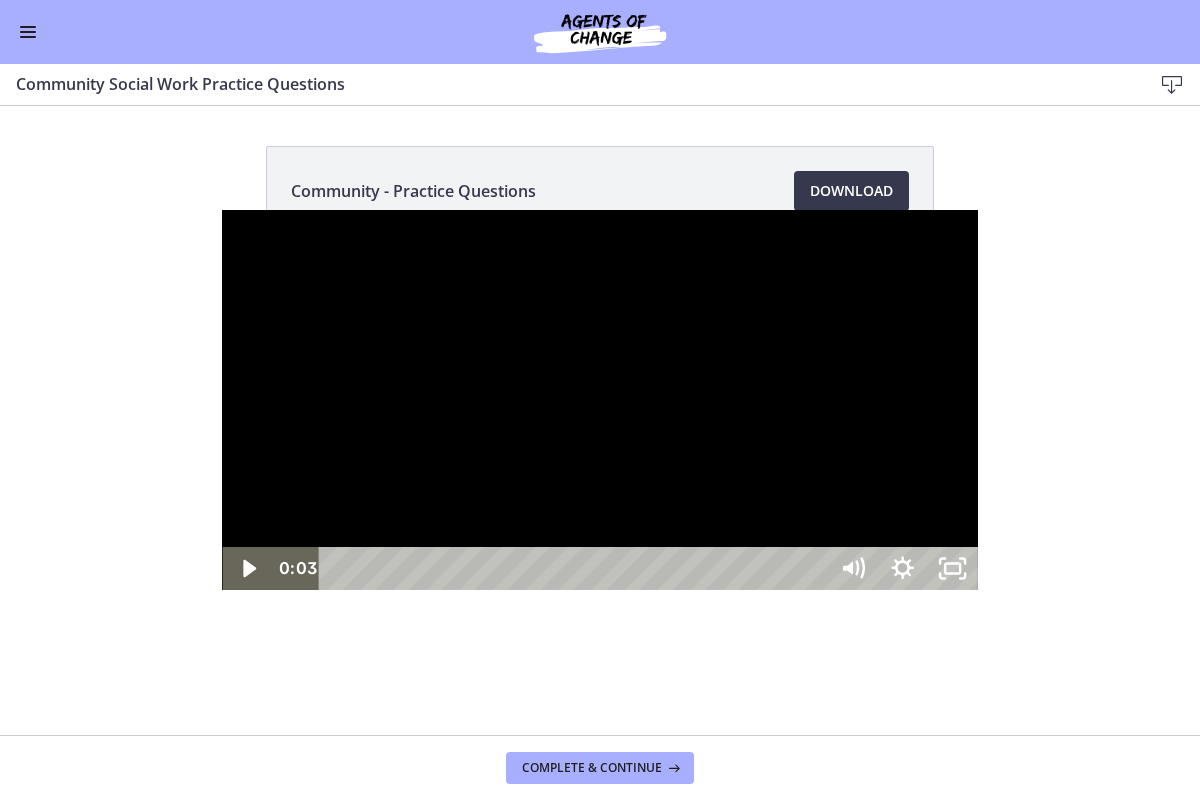 click 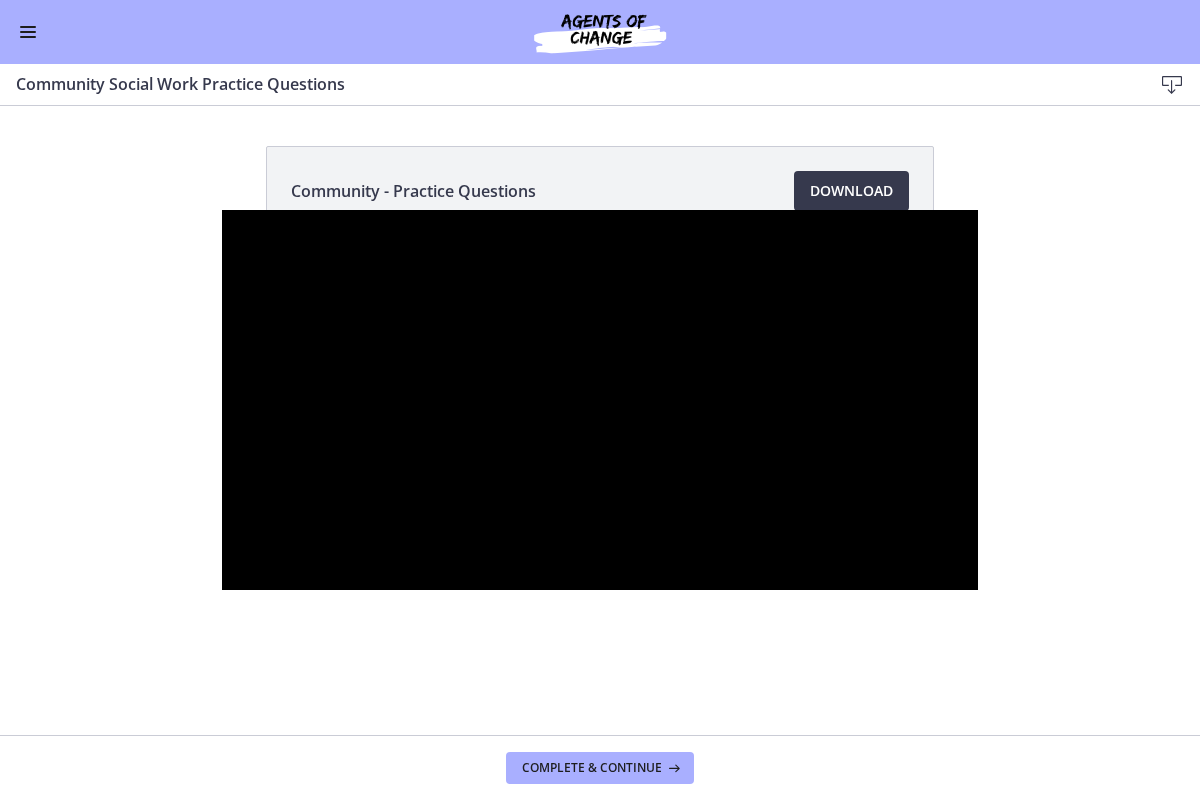 type 